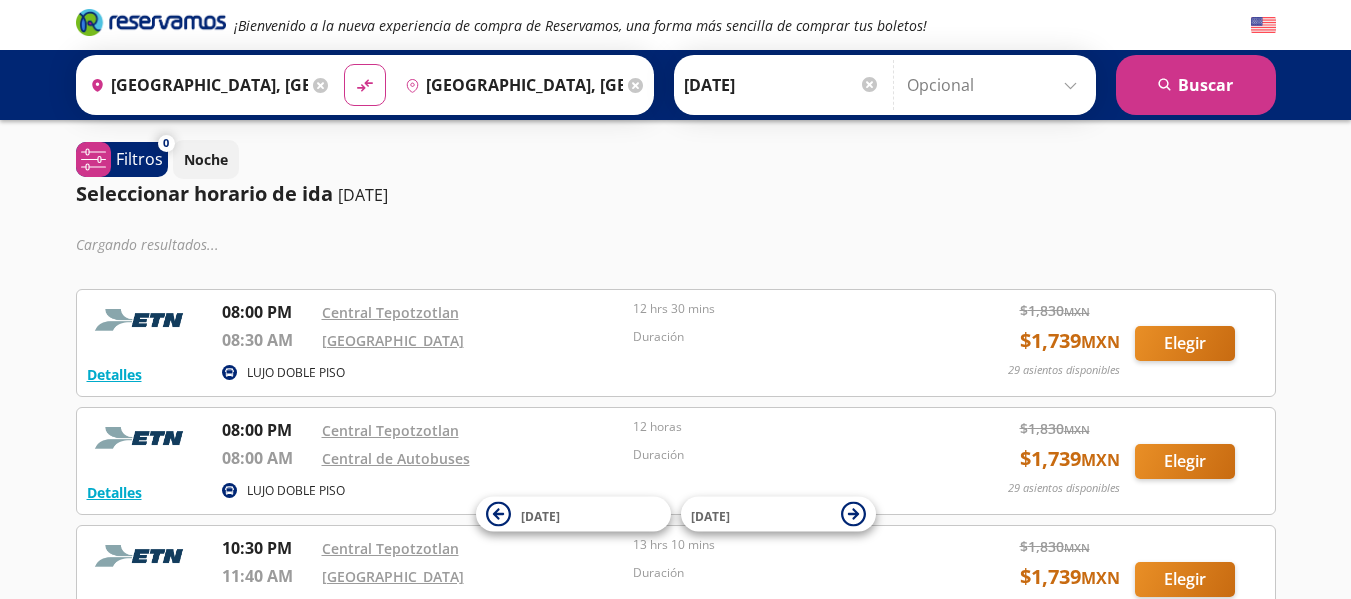 scroll, scrollTop: 0, scrollLeft: 0, axis: both 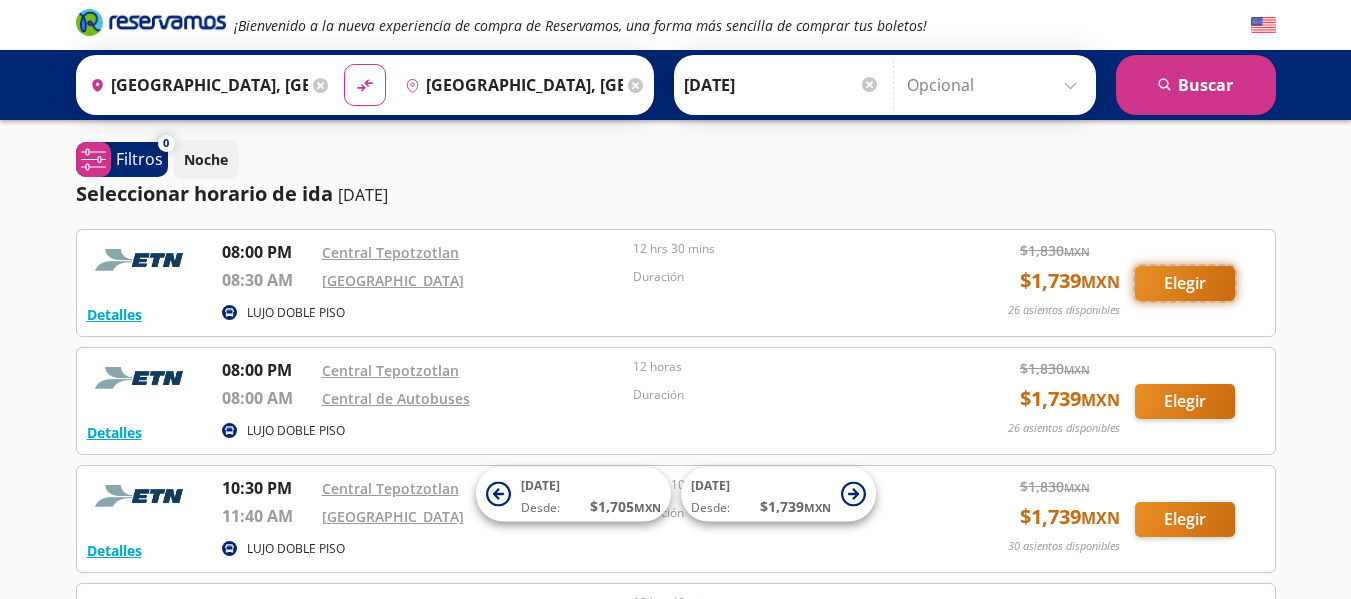 click on "Elegir" at bounding box center [1185, 283] 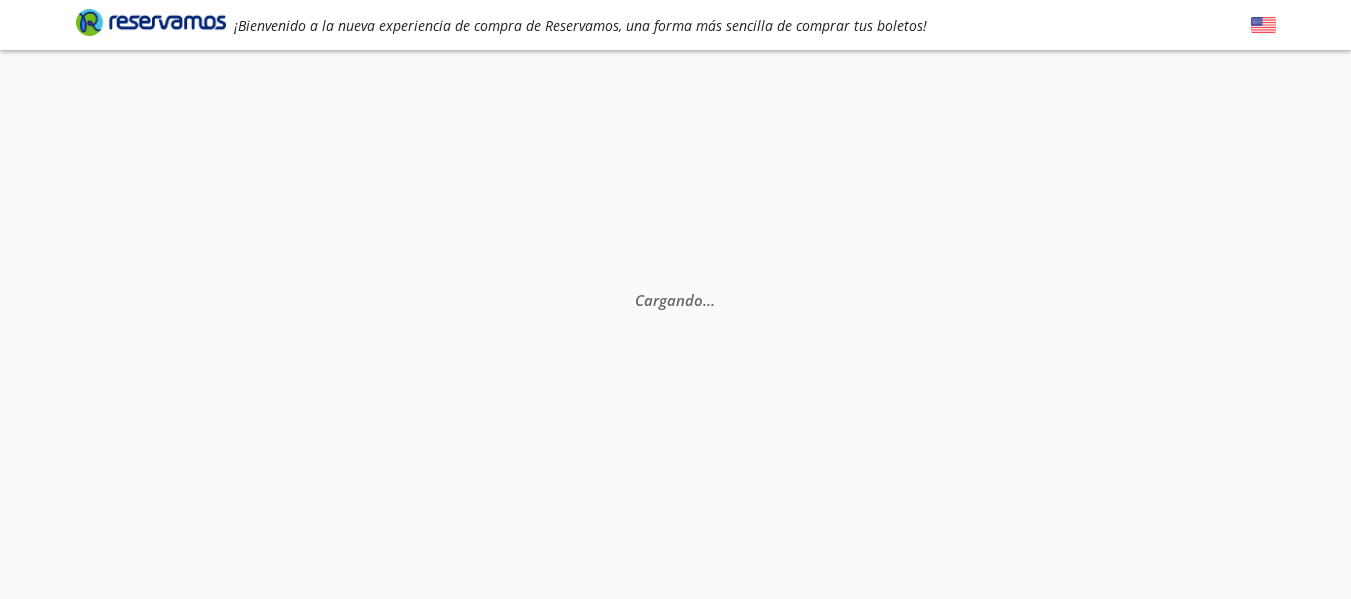 scroll, scrollTop: 0, scrollLeft: 0, axis: both 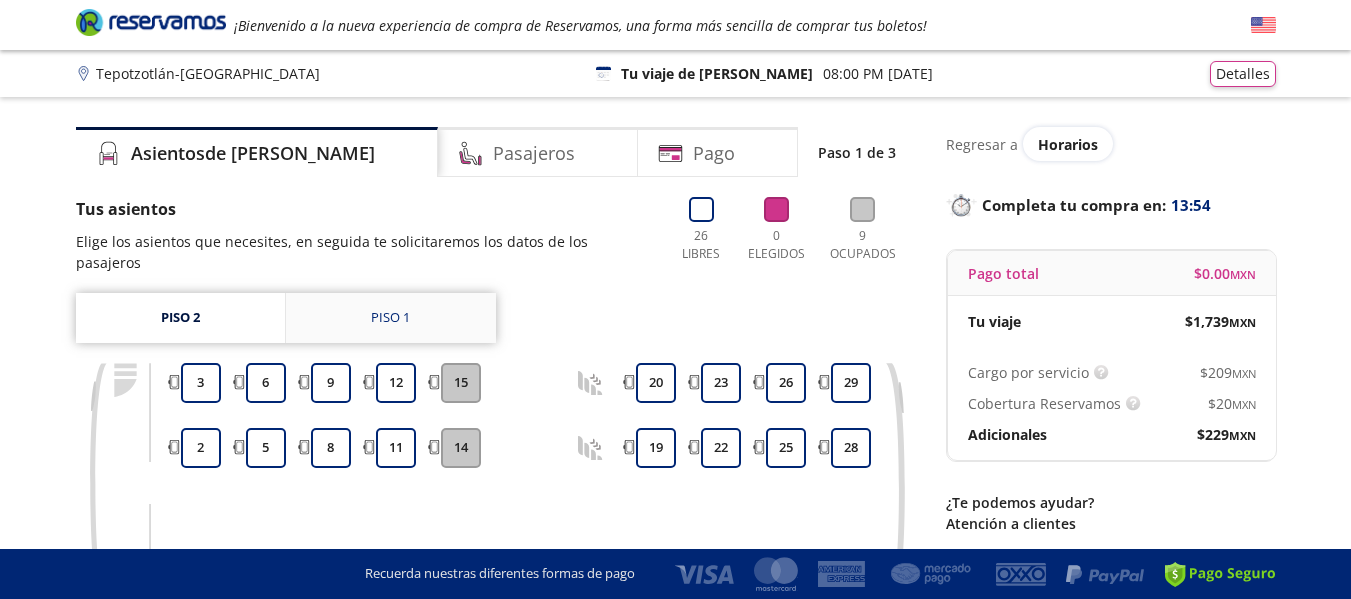 click on "Piso 1" at bounding box center [391, 318] 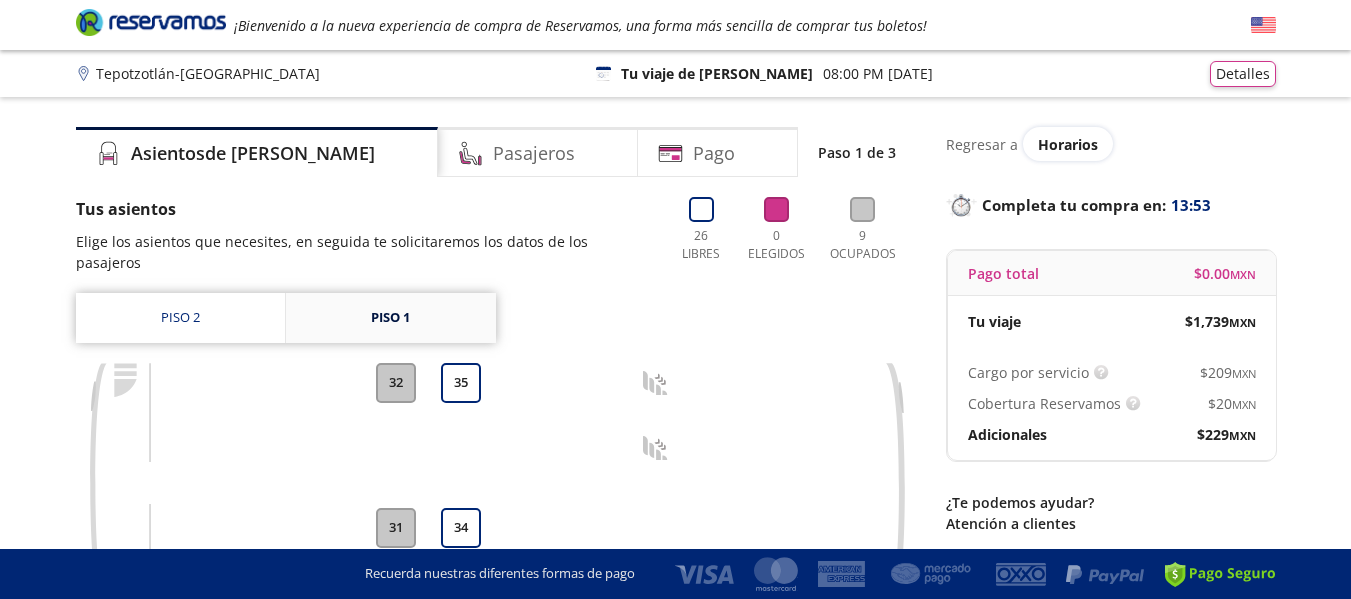 scroll, scrollTop: 0, scrollLeft: 0, axis: both 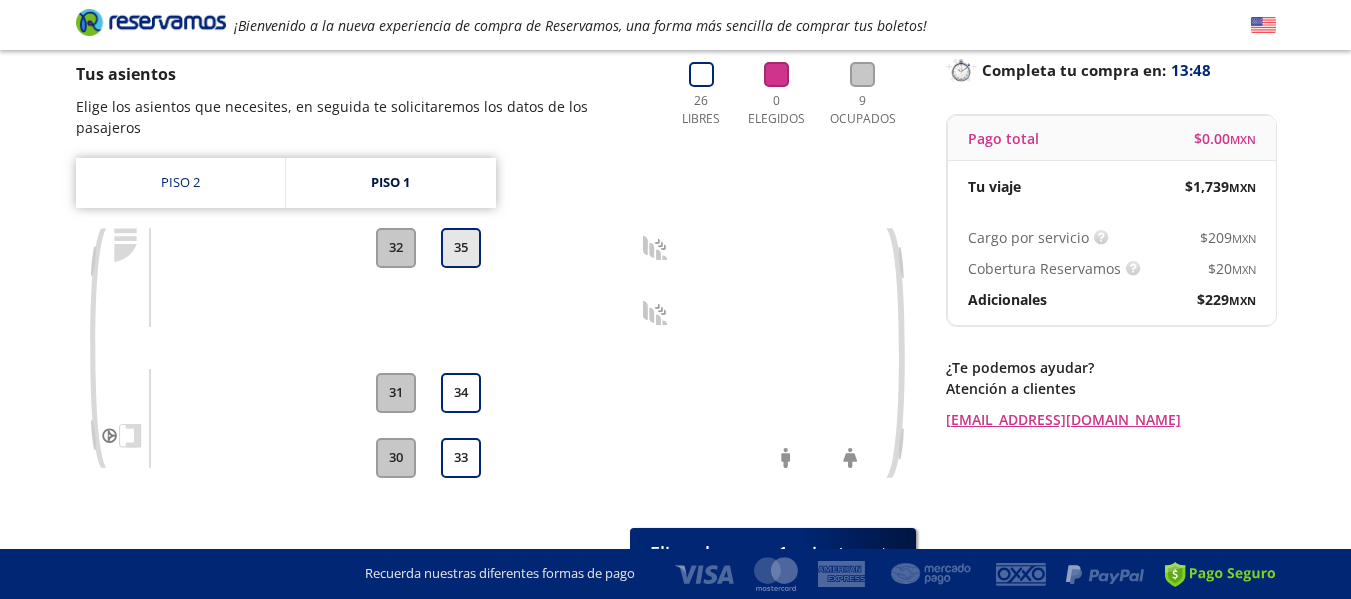 click on "35" at bounding box center [461, 248] 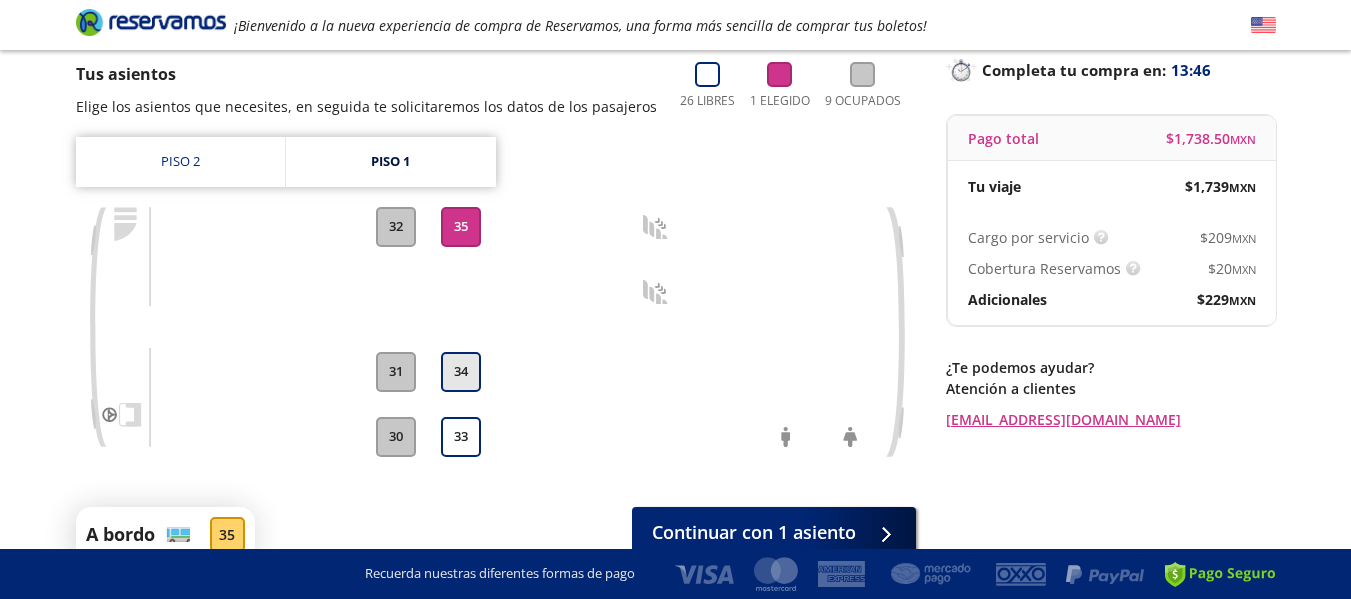 click on "34" at bounding box center (461, 372) 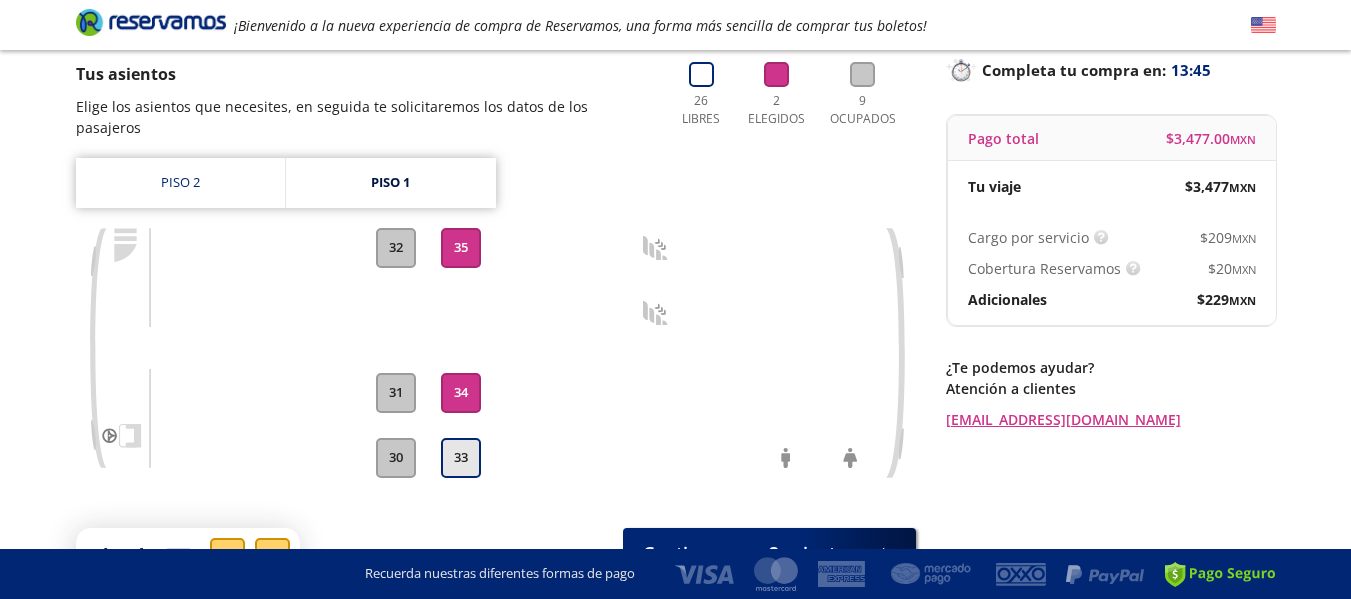 click on "33" at bounding box center [461, 458] 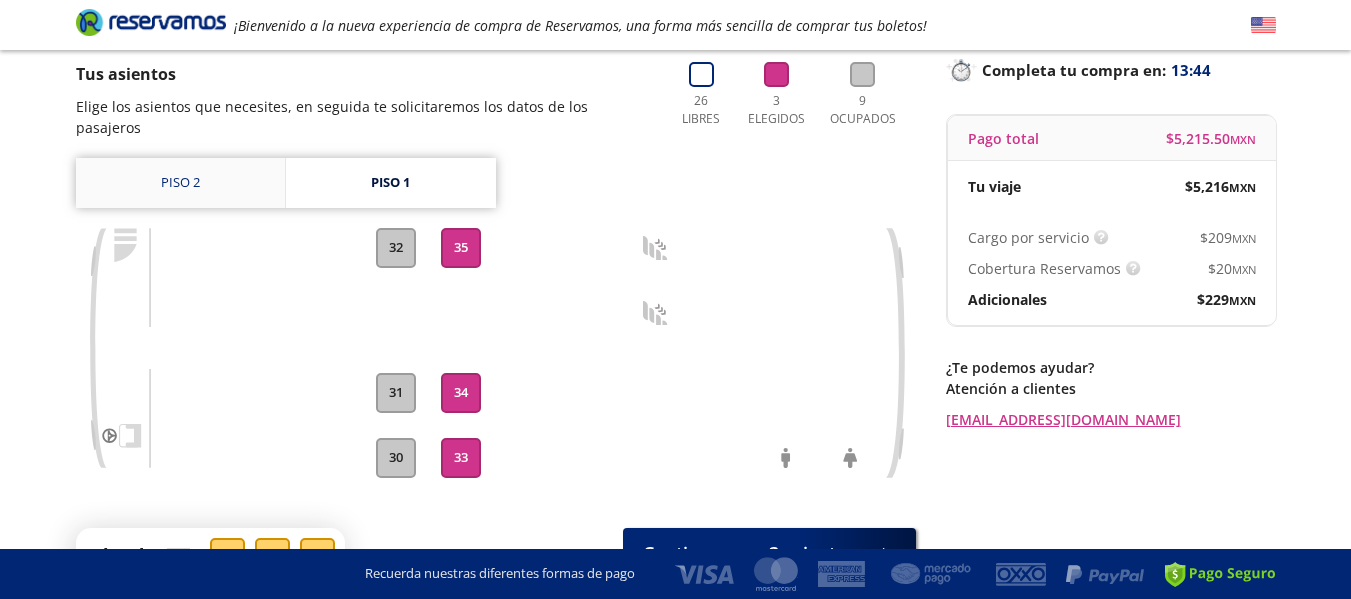 click on "Piso 2" at bounding box center (180, 183) 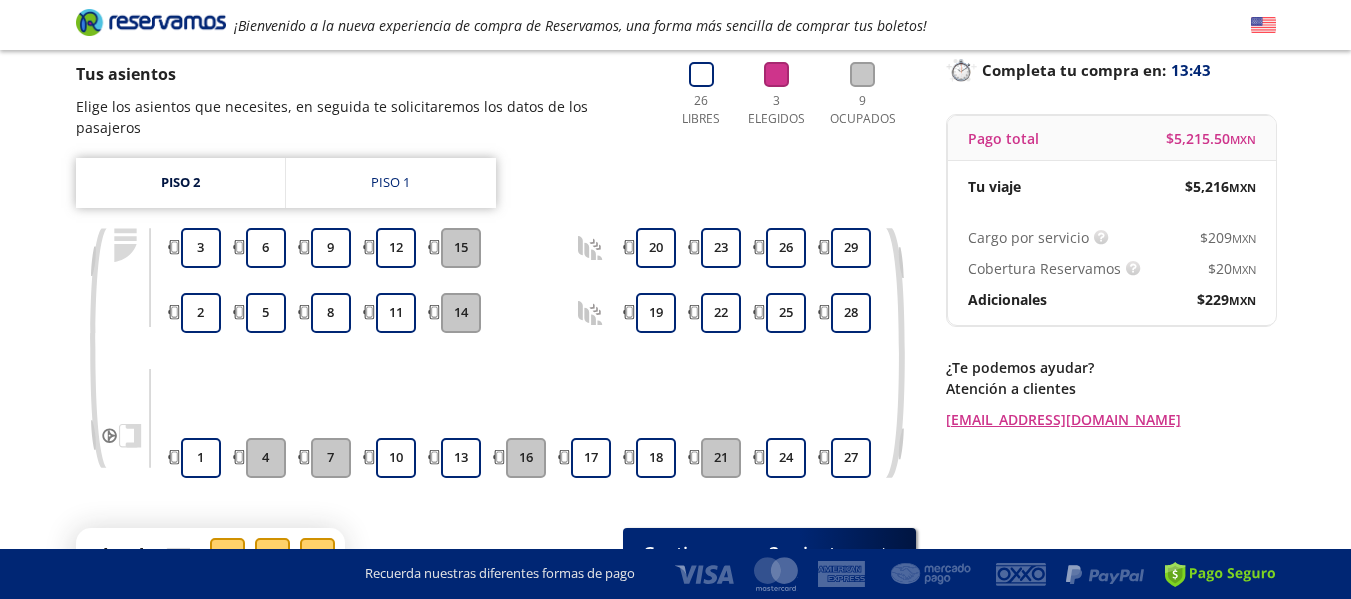 scroll, scrollTop: 0, scrollLeft: 0, axis: both 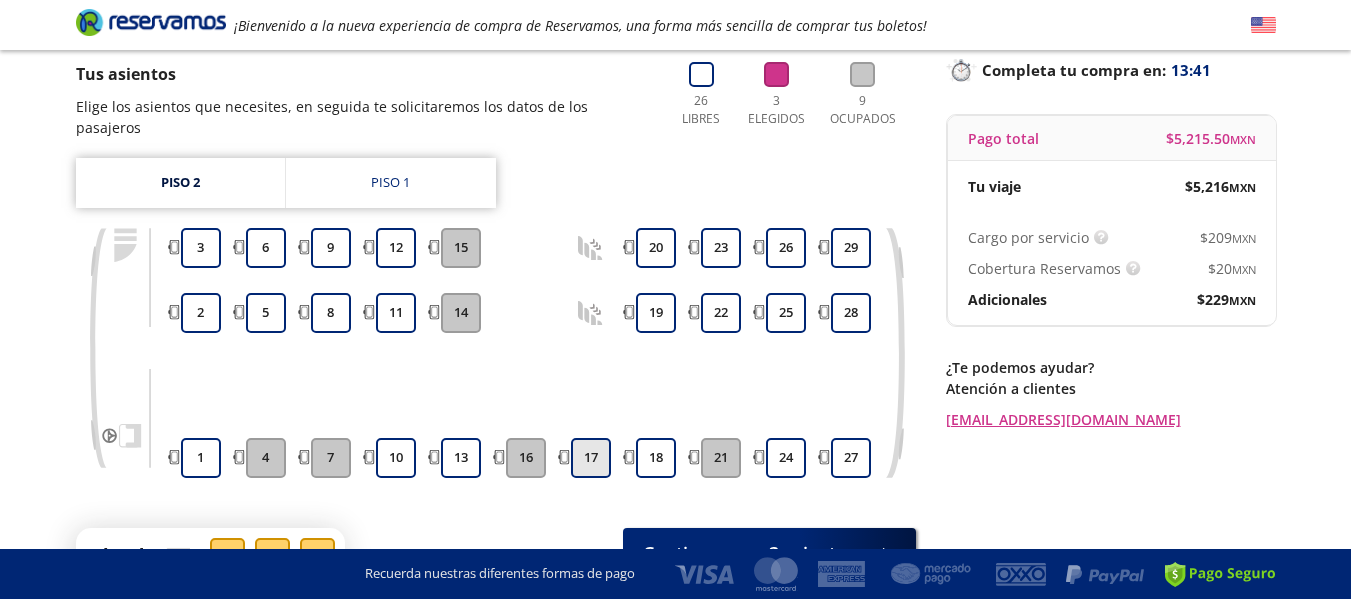 click on "17" at bounding box center (591, 458) 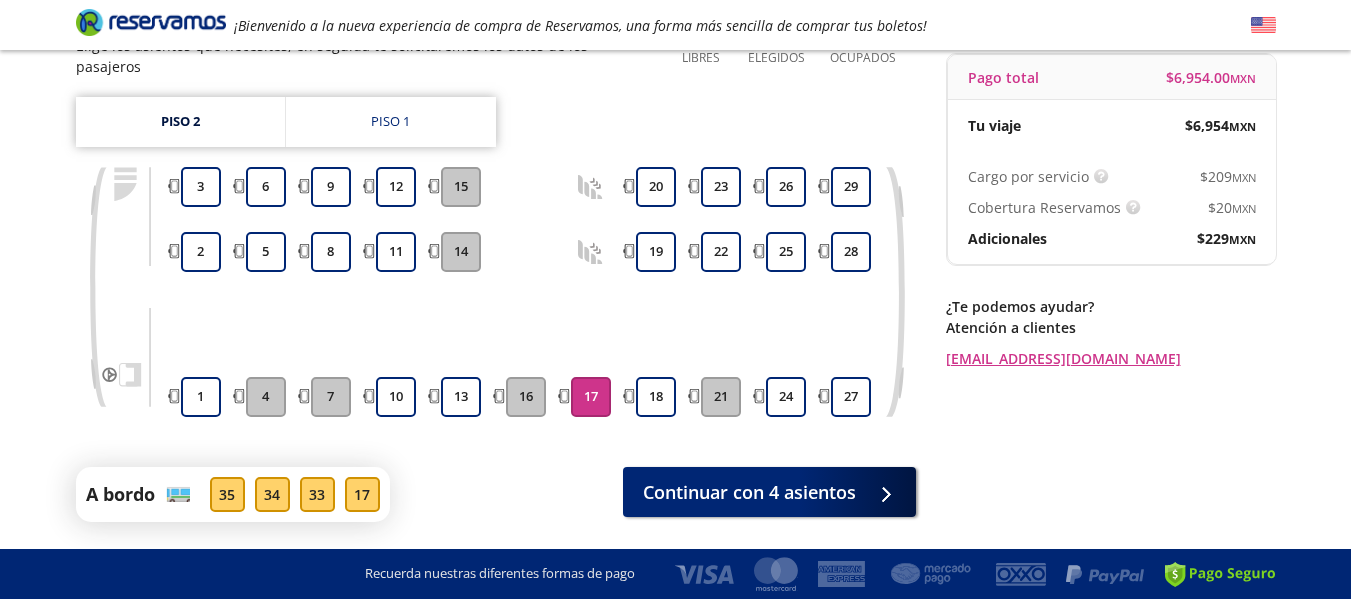 scroll, scrollTop: 239, scrollLeft: 0, axis: vertical 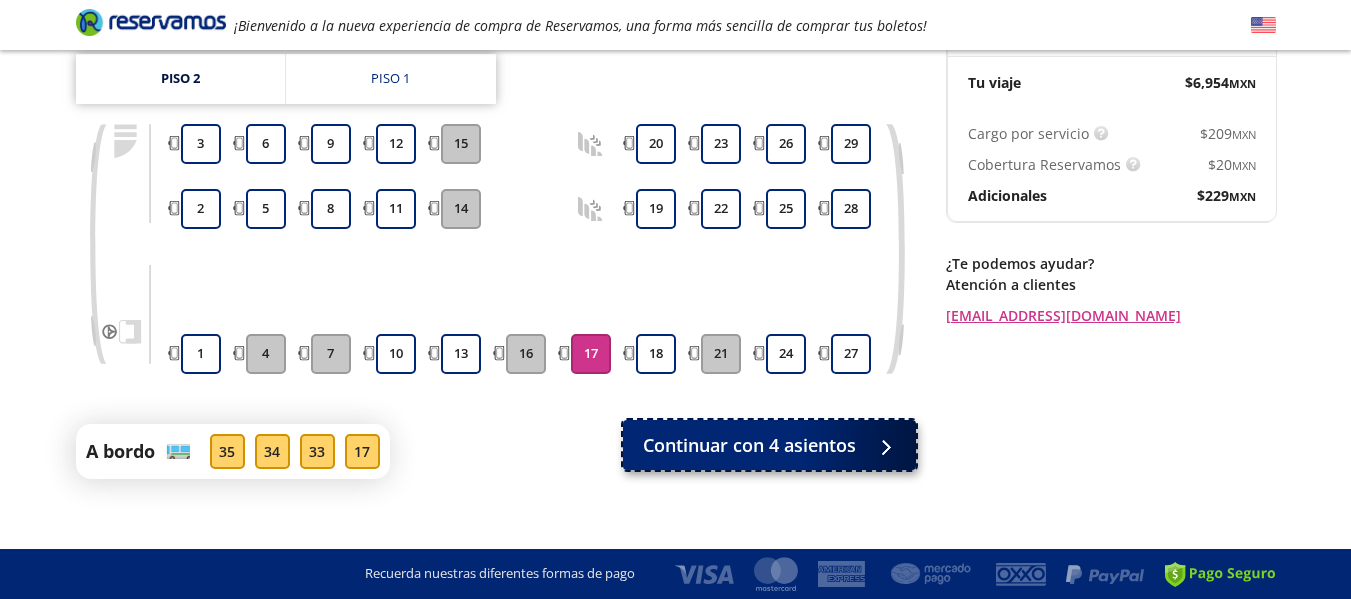 click on "Continuar con 4 asientos" at bounding box center [749, 445] 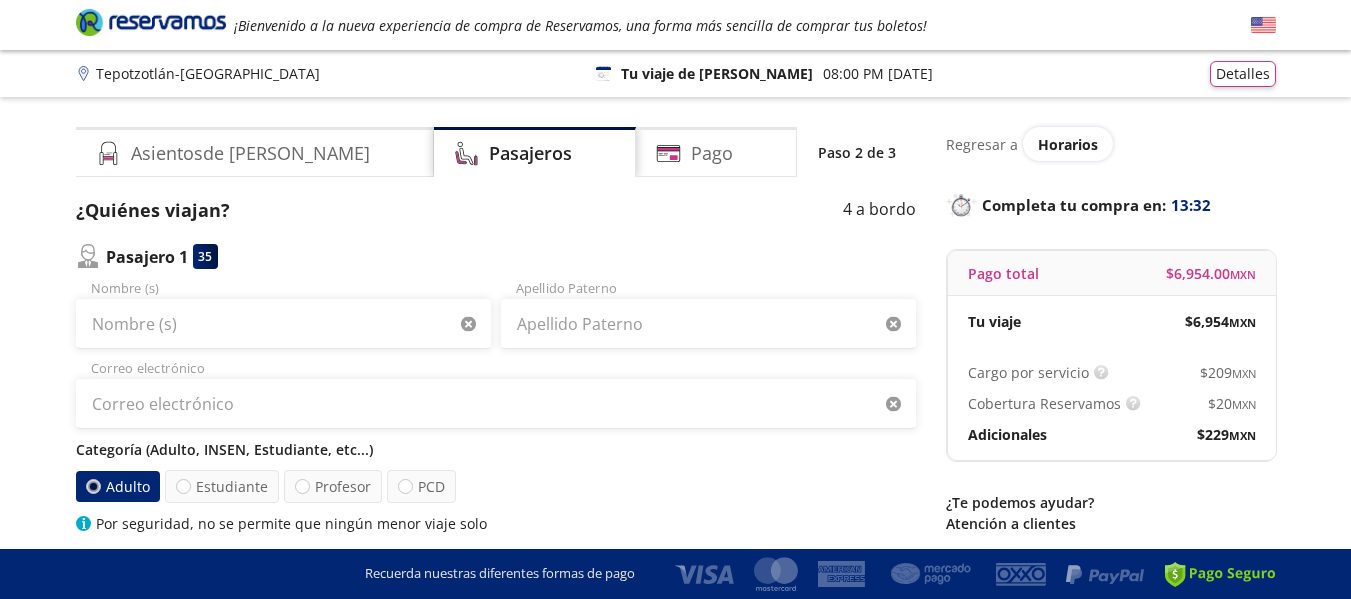 scroll, scrollTop: 0, scrollLeft: 0, axis: both 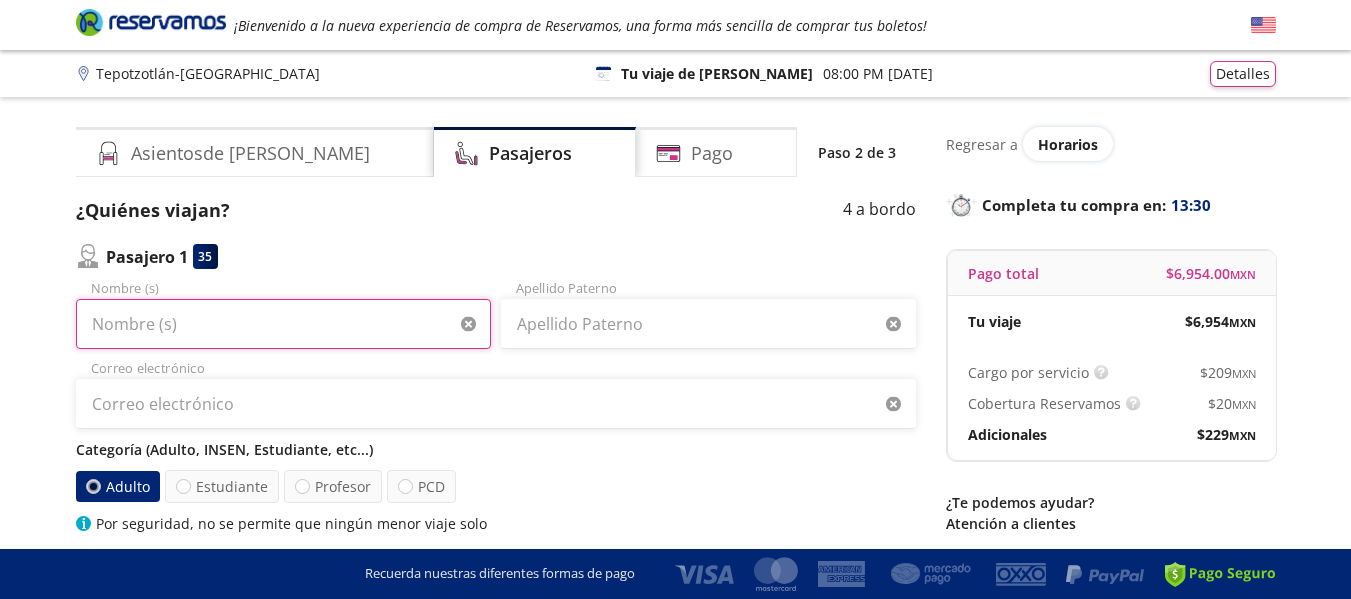 click on "Nombre (s)" at bounding box center [283, 324] 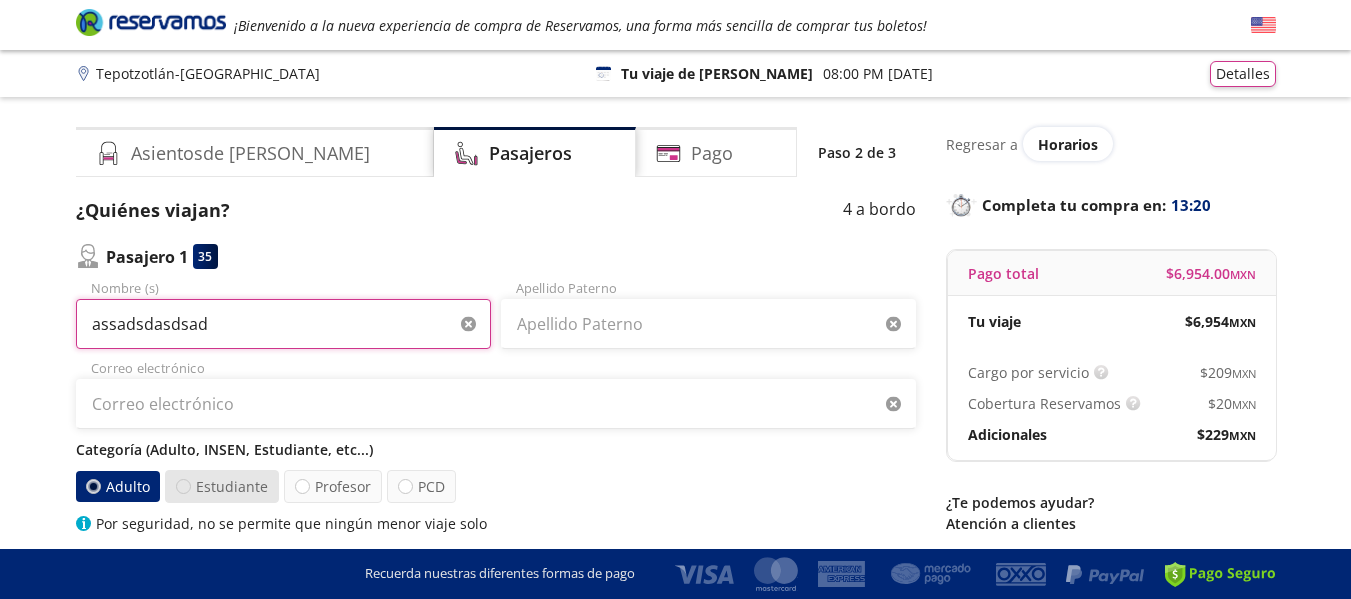 type on "assadsdasdsad" 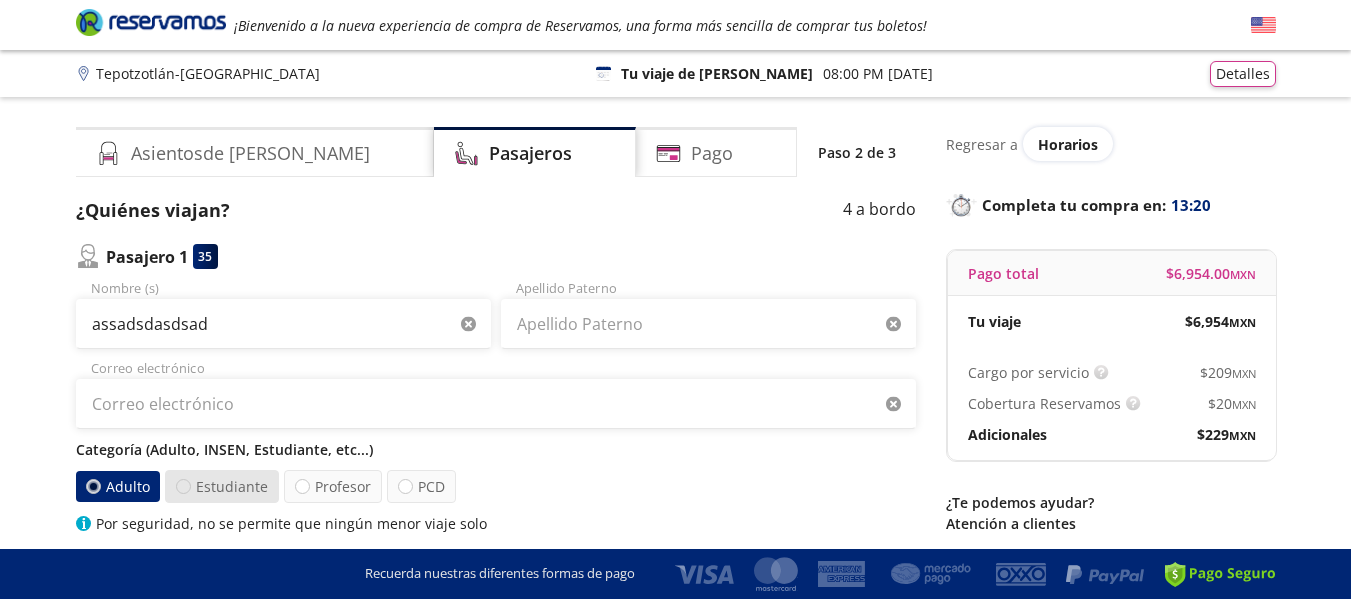click at bounding box center (183, 486) 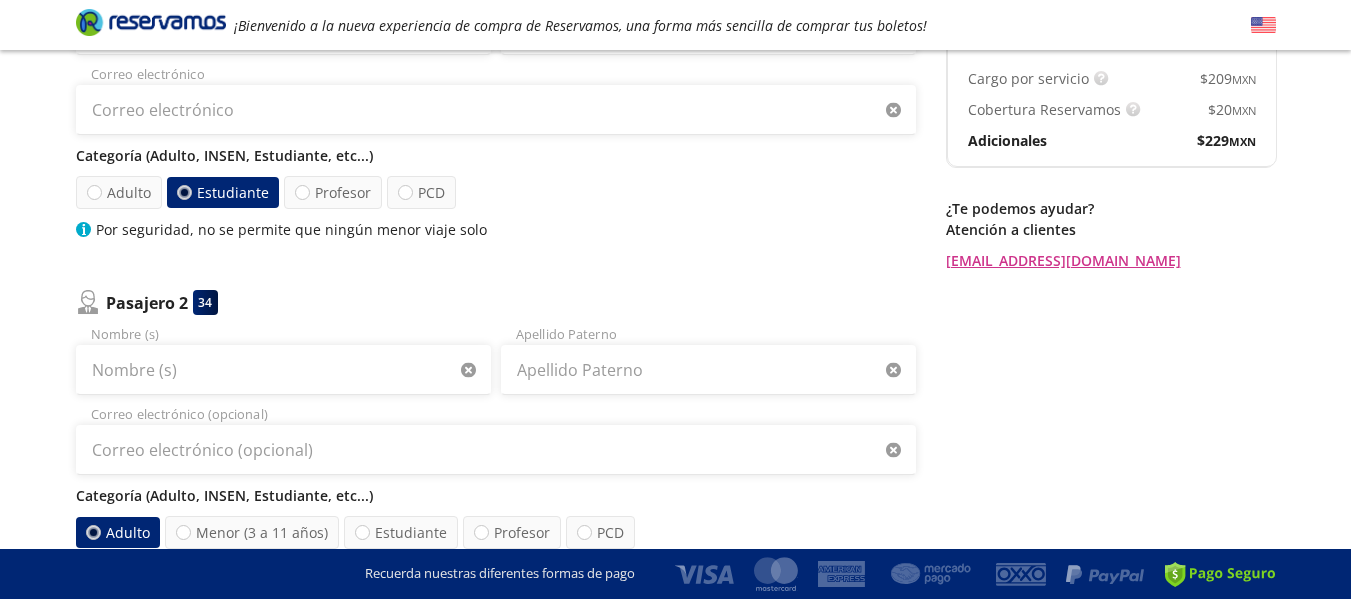 scroll, scrollTop: 297, scrollLeft: 0, axis: vertical 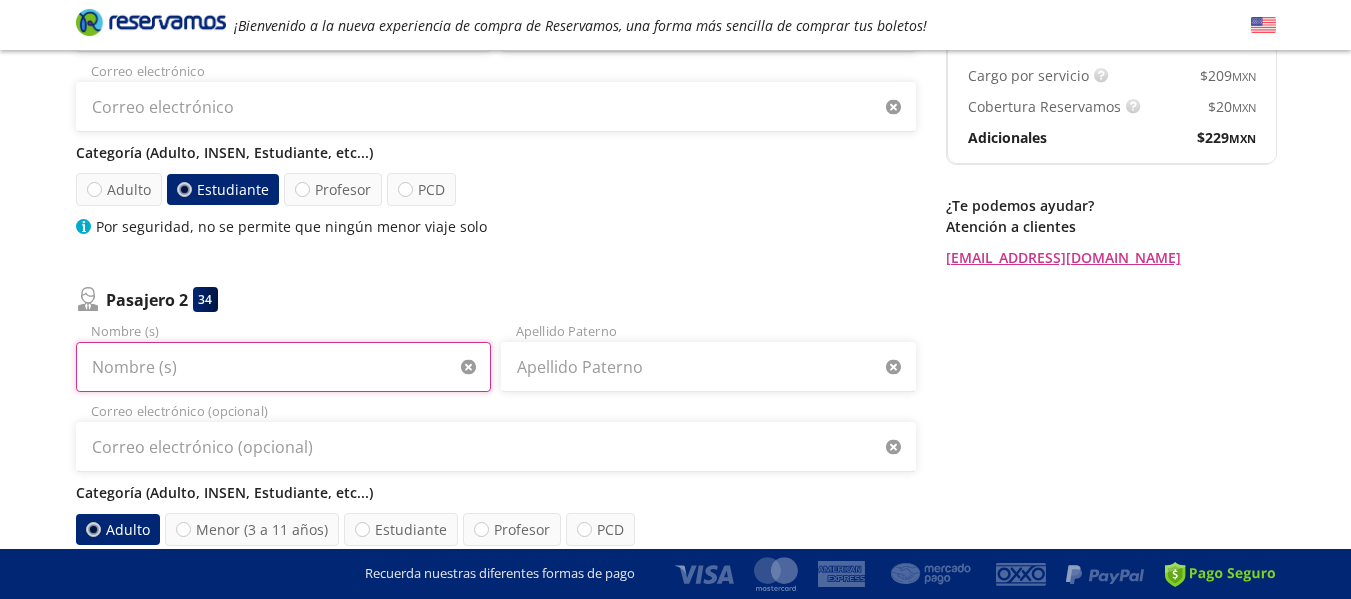 click on "Nombre (s)" at bounding box center [283, 367] 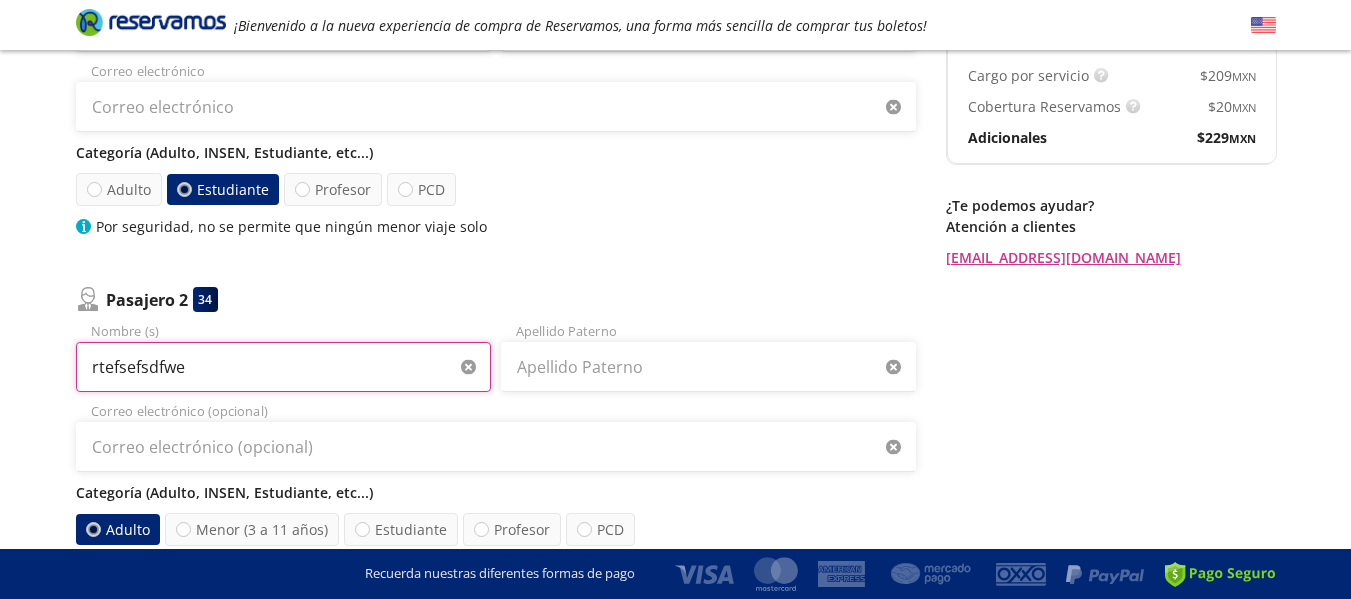 type on "rtefsefsdfwe" 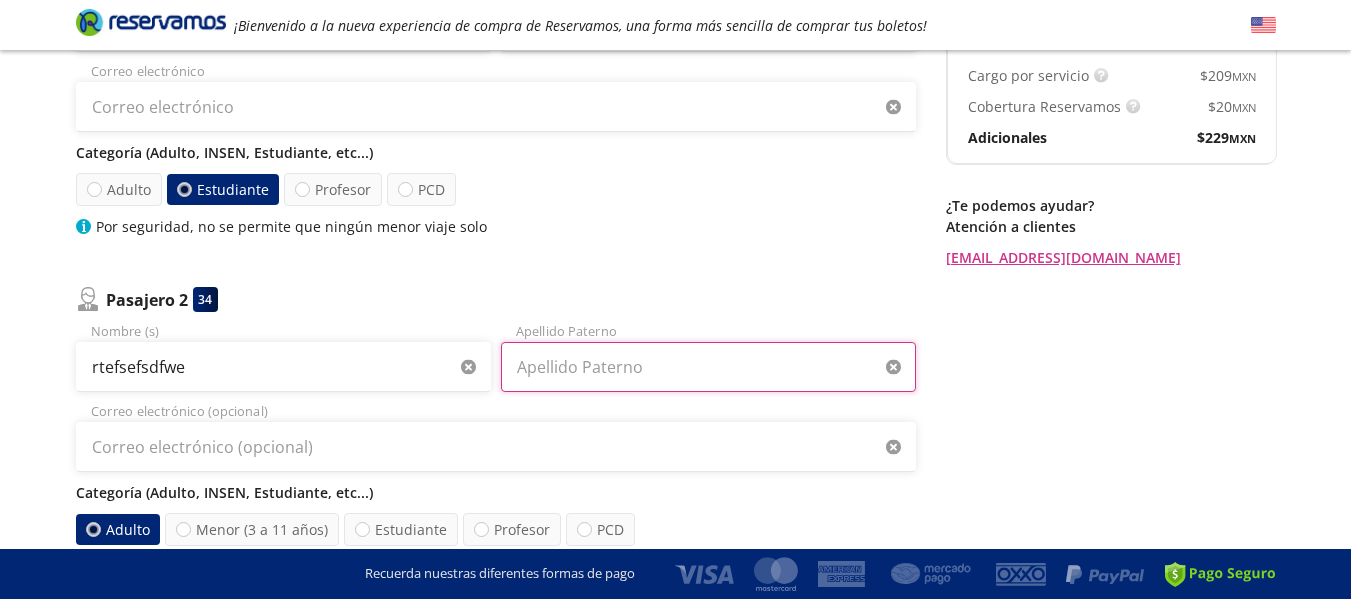 click on "Apellido Paterno" at bounding box center (708, 367) 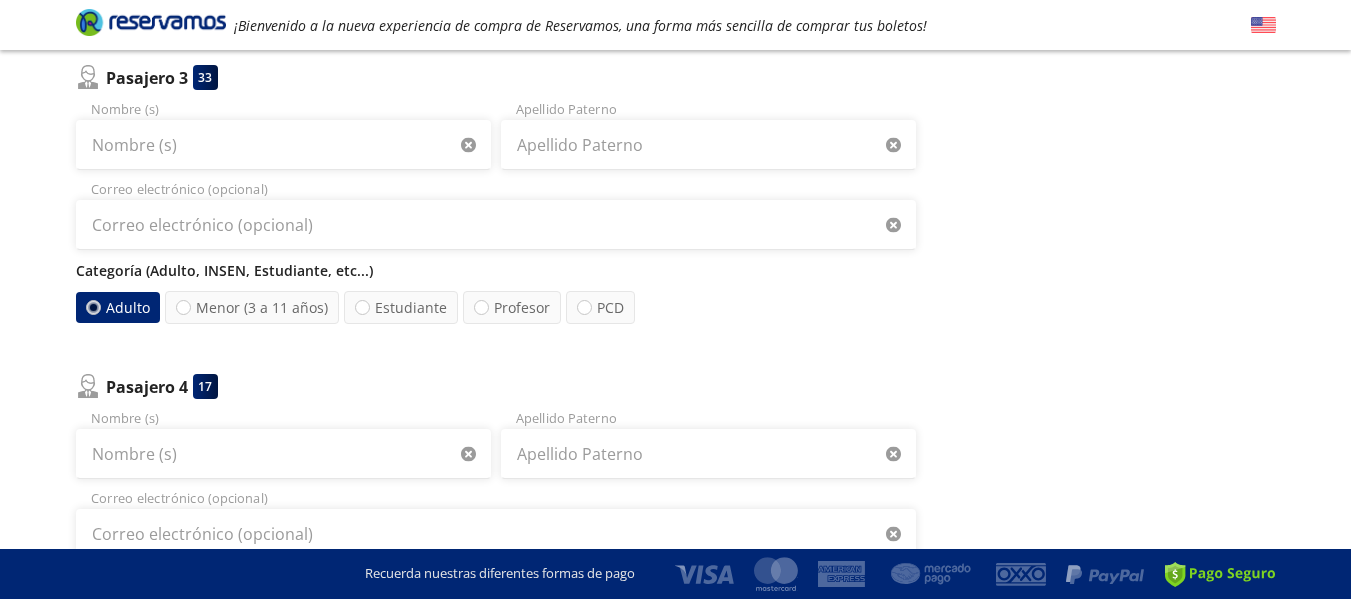 scroll, scrollTop: 825, scrollLeft: 0, axis: vertical 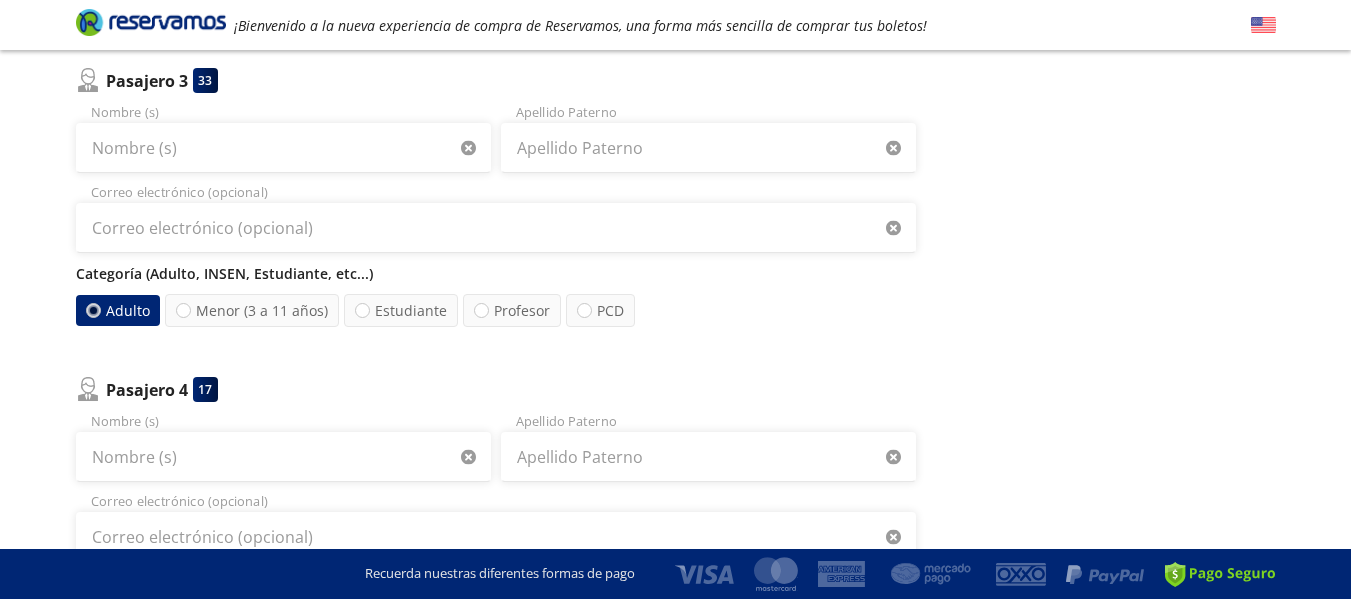 type on "sadasdasdefe" 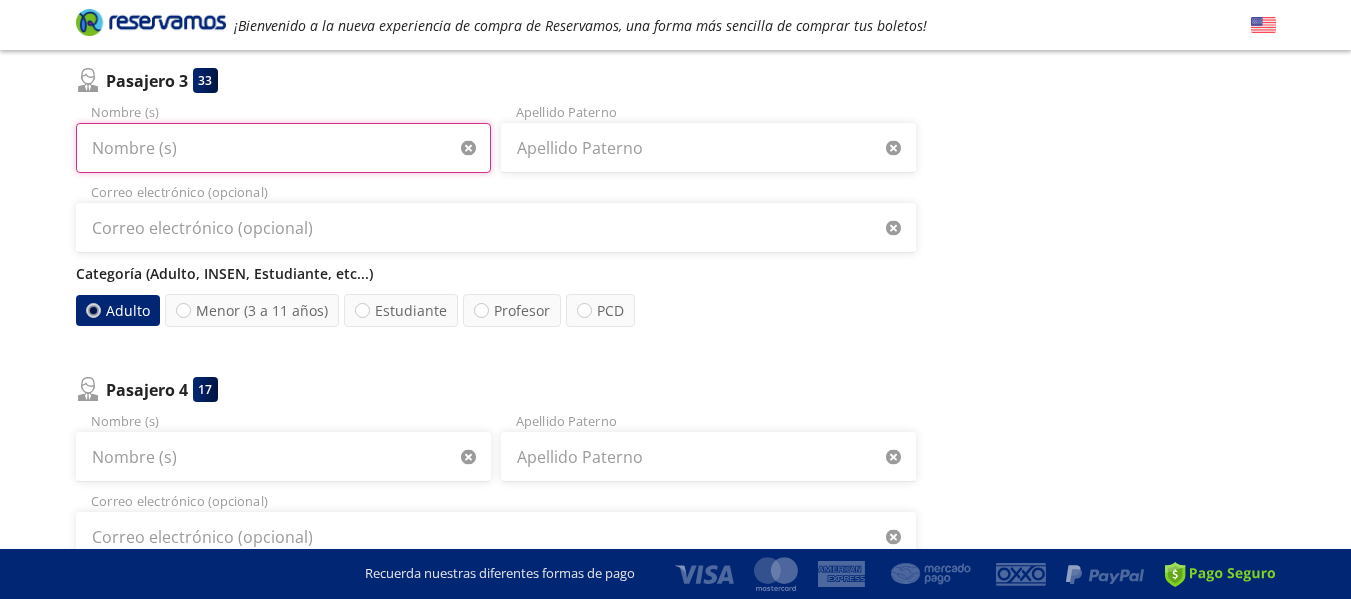 click on "Nombre (s)" at bounding box center (283, 148) 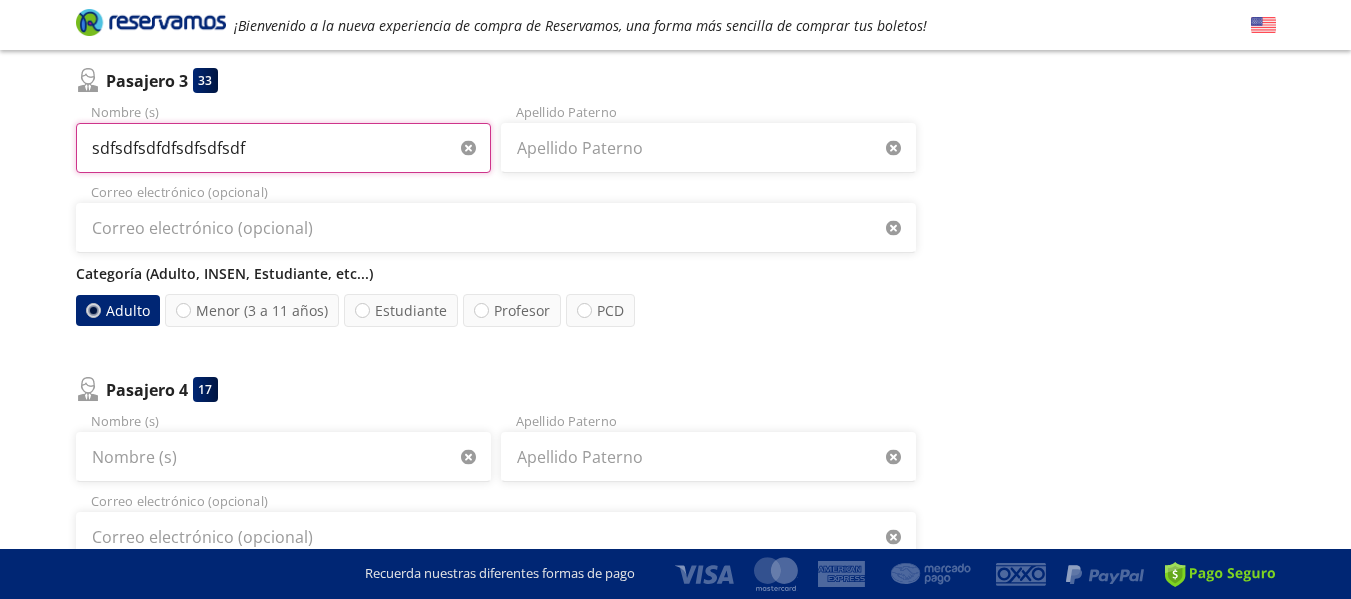 type on "sdfsdfsdfdfsdfsdfsdf" 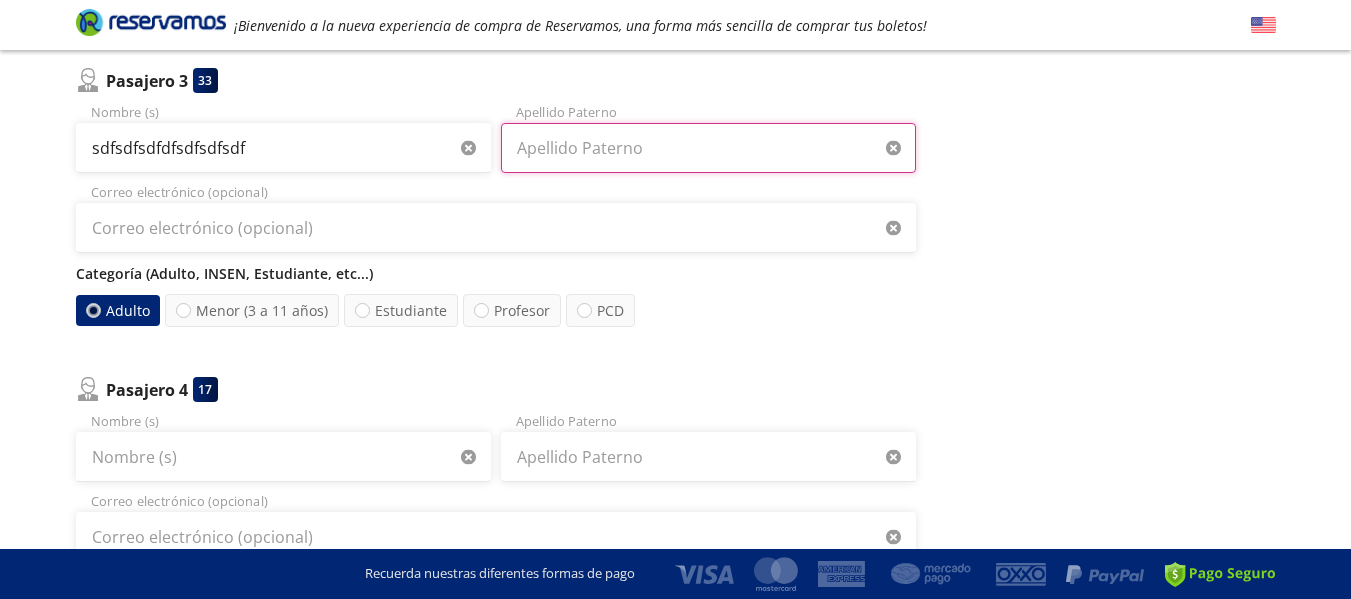 click on "Apellido Paterno" at bounding box center [708, 148] 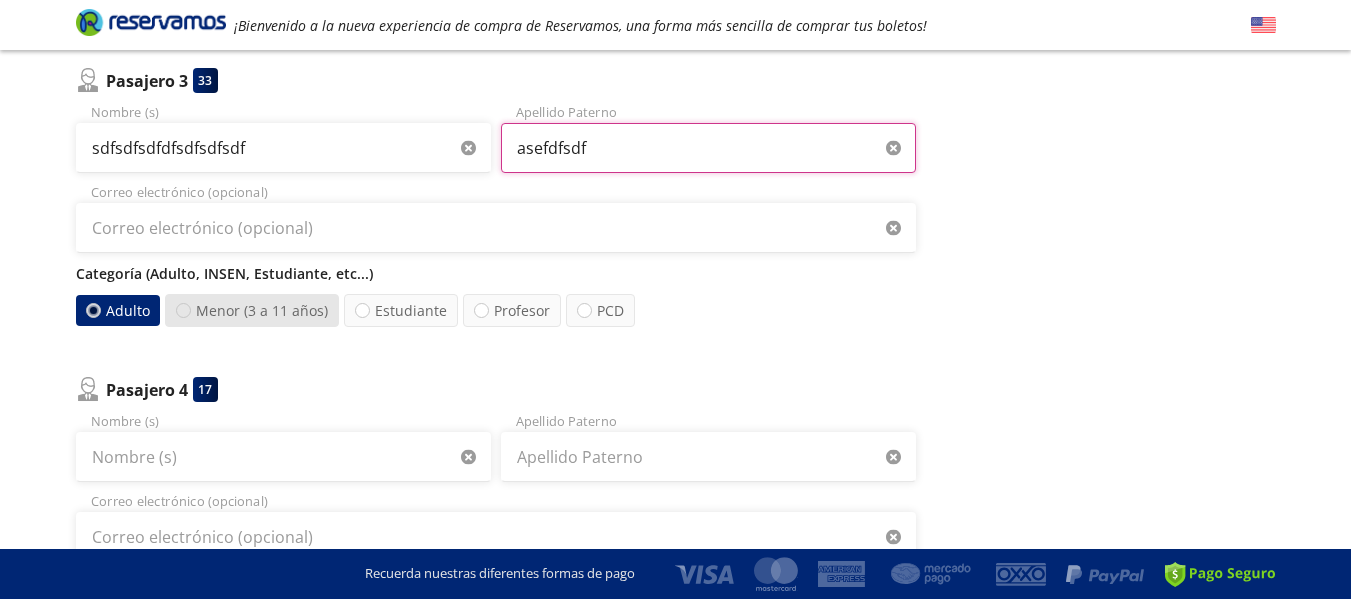 type on "asefdfsdf" 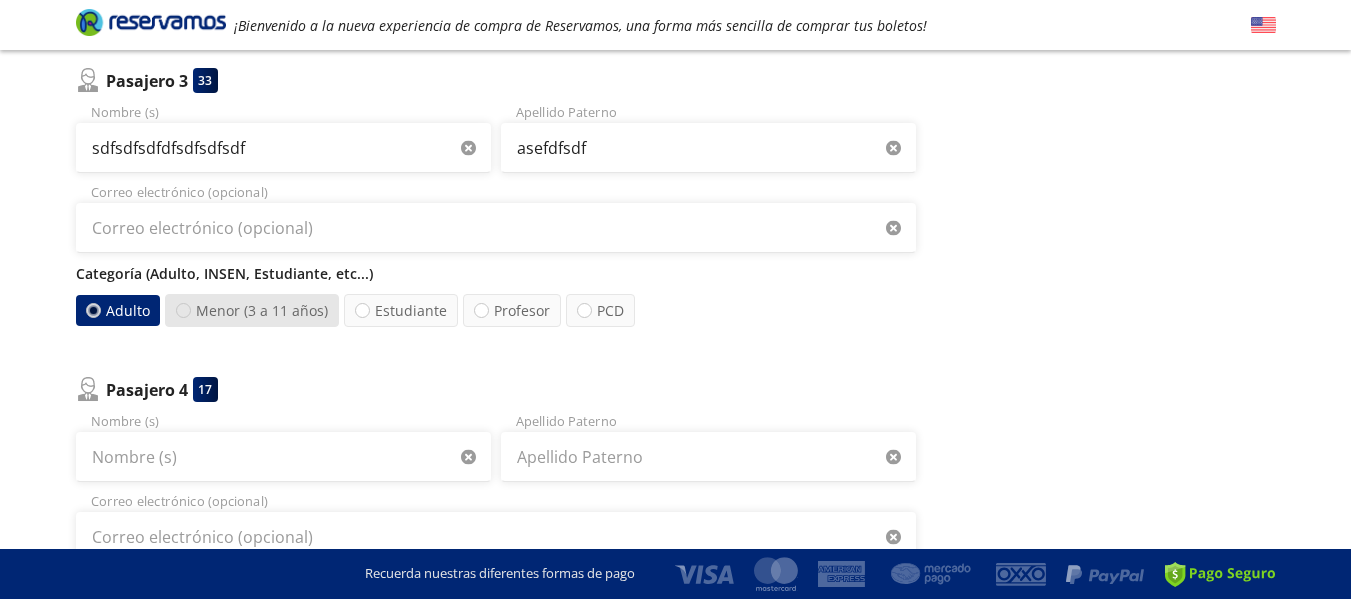 click at bounding box center [183, 310] 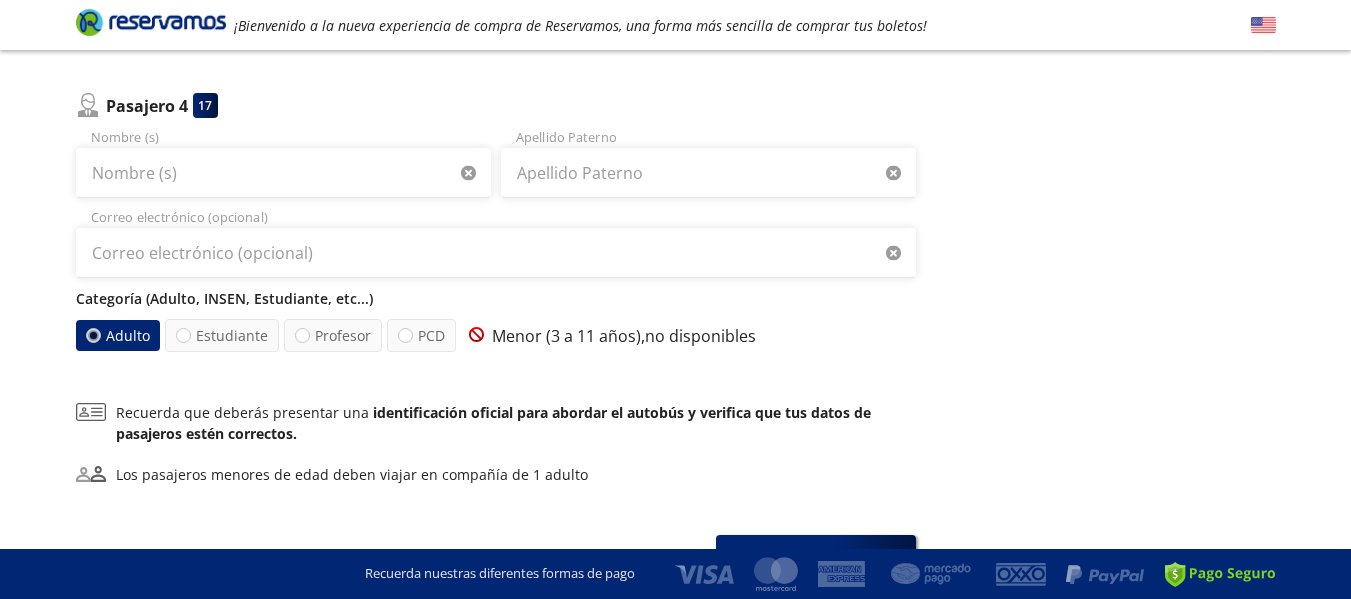 scroll, scrollTop: 1112, scrollLeft: 0, axis: vertical 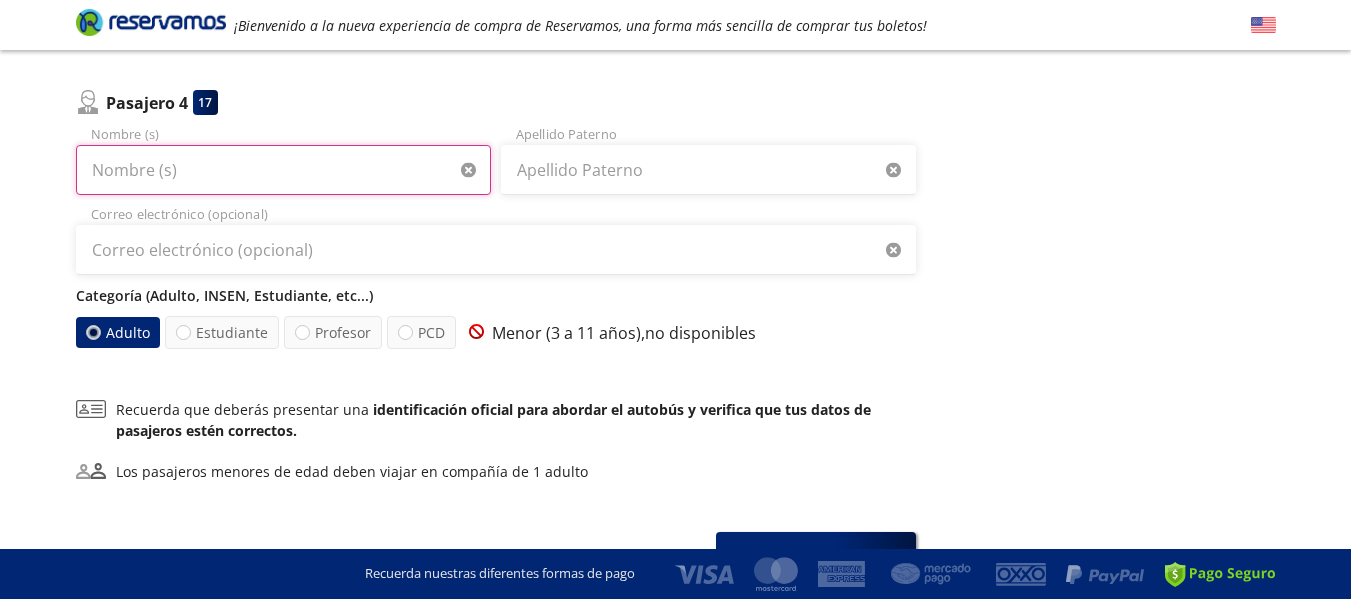 click on "Nombre (s)" at bounding box center [283, 170] 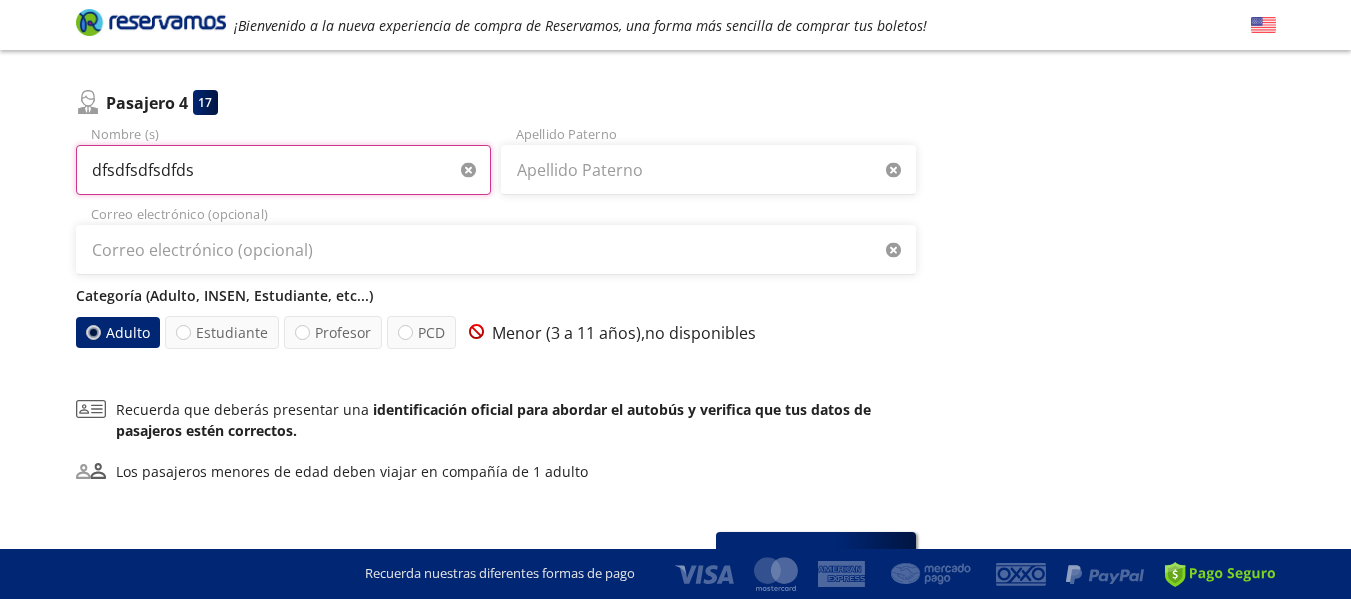 type on "dfsdfsdfsdfds" 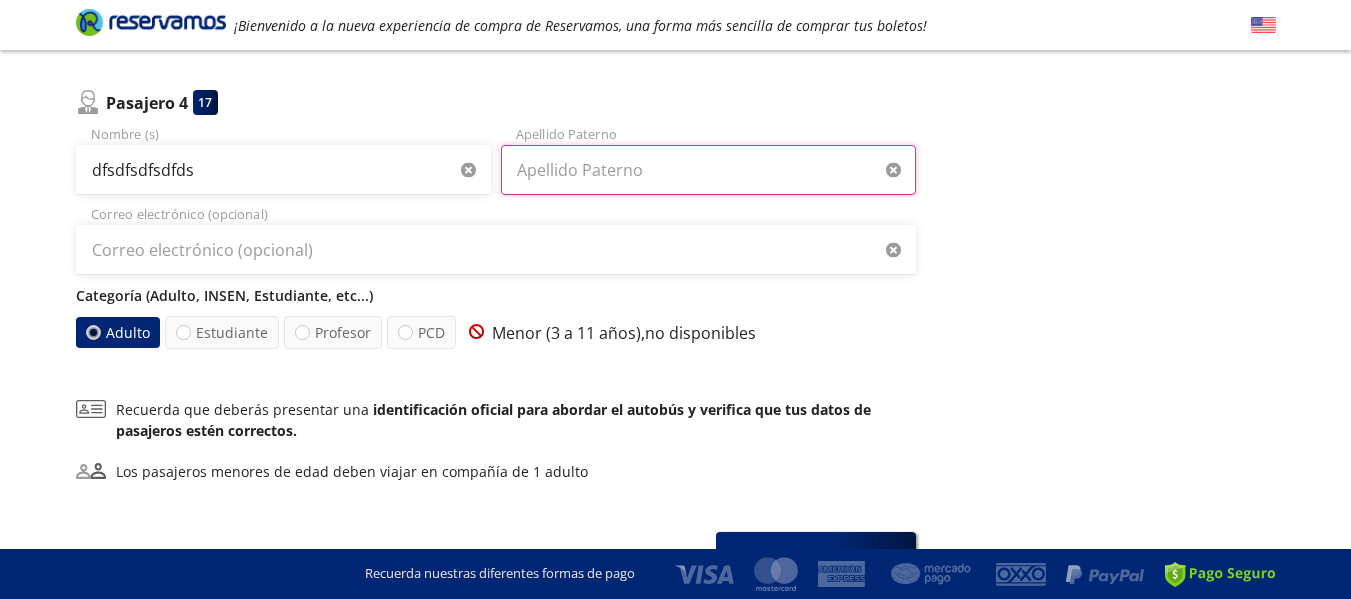click on "Apellido Paterno" at bounding box center (708, 170) 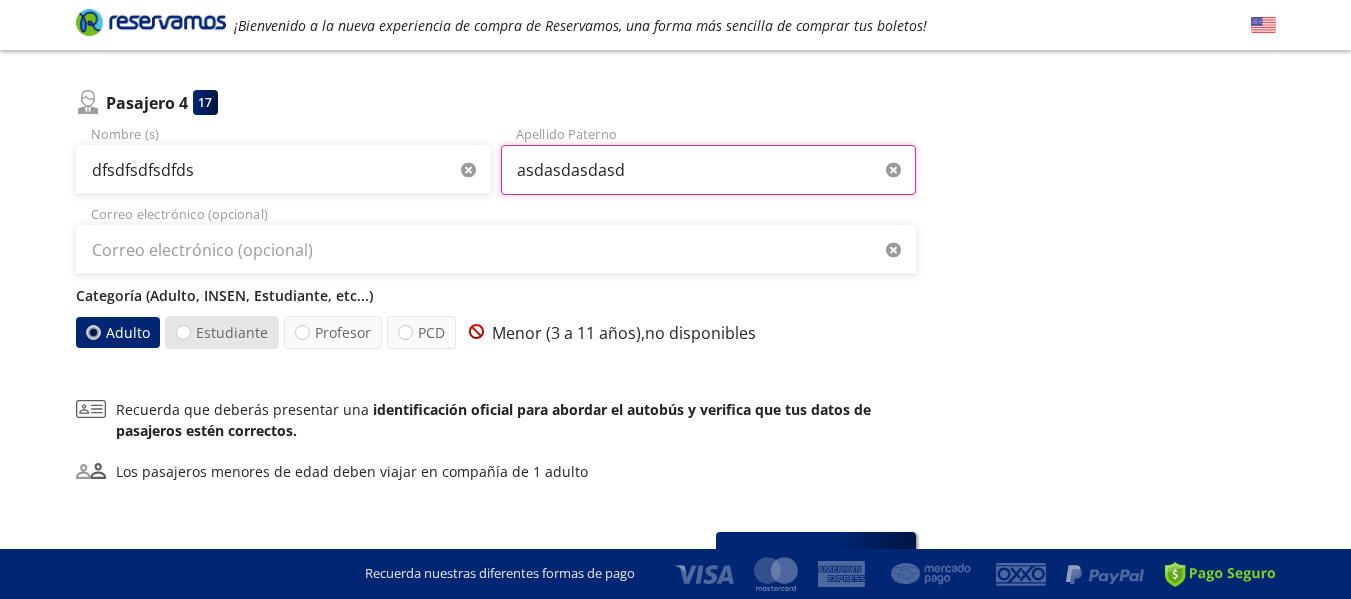 type on "asdasdasdasd" 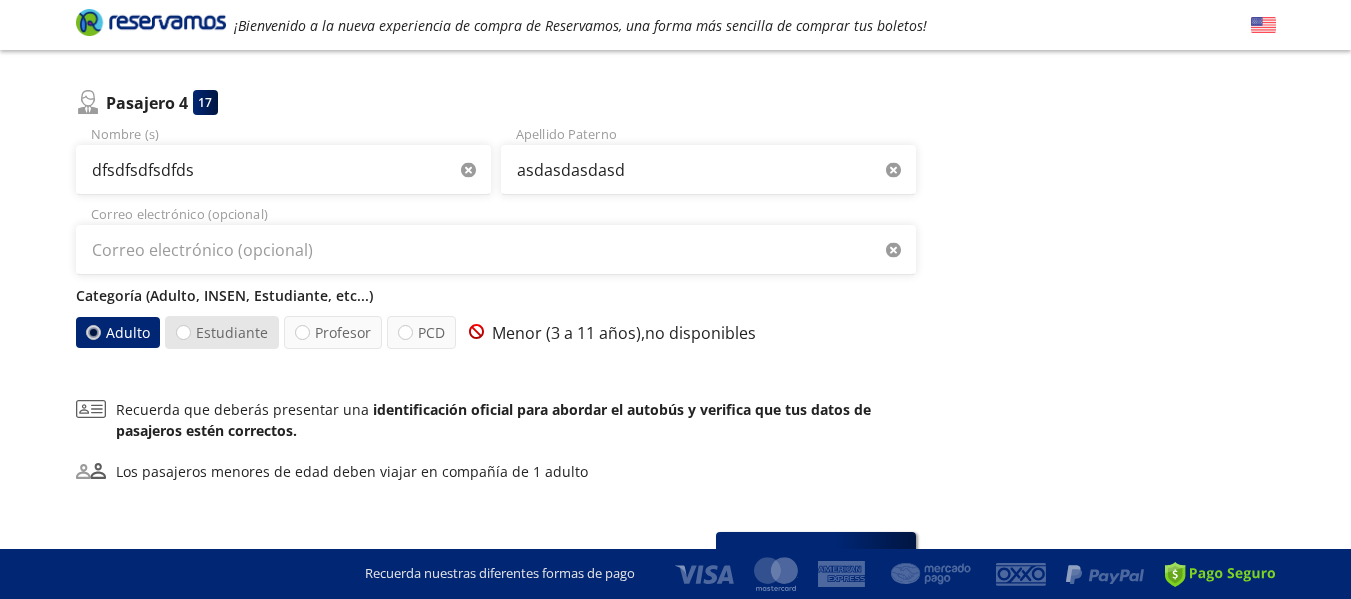 click on "Estudiante" at bounding box center (222, 332) 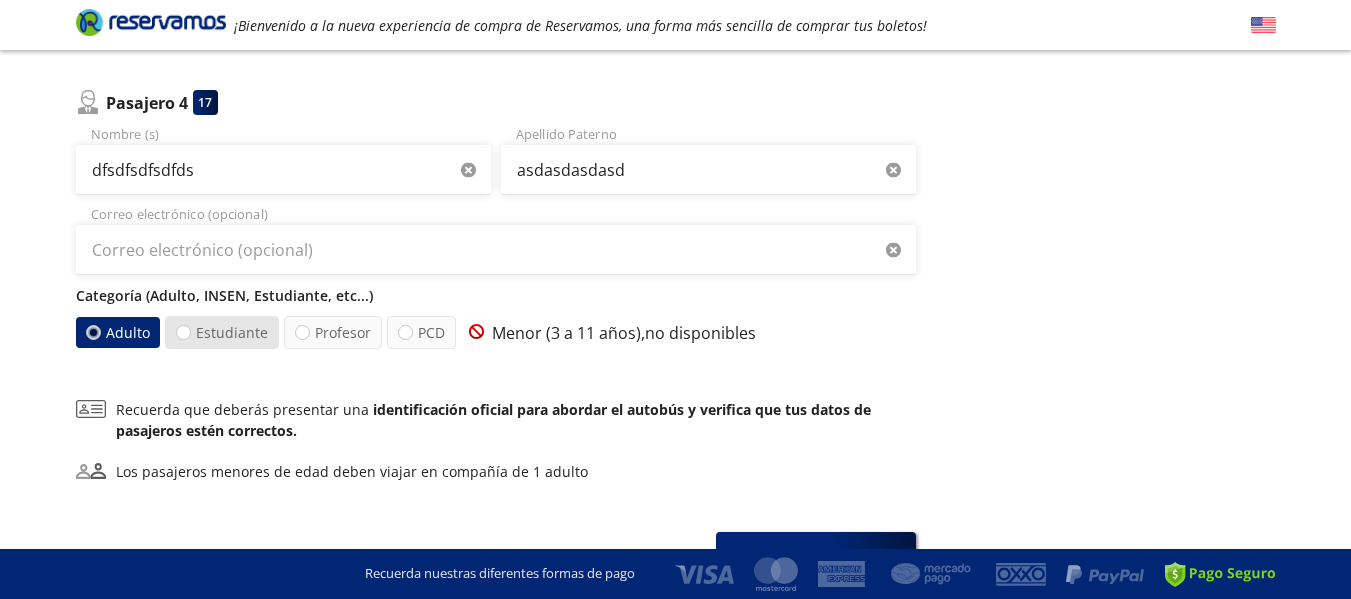 click on "Estudiante" at bounding box center (183, 332) 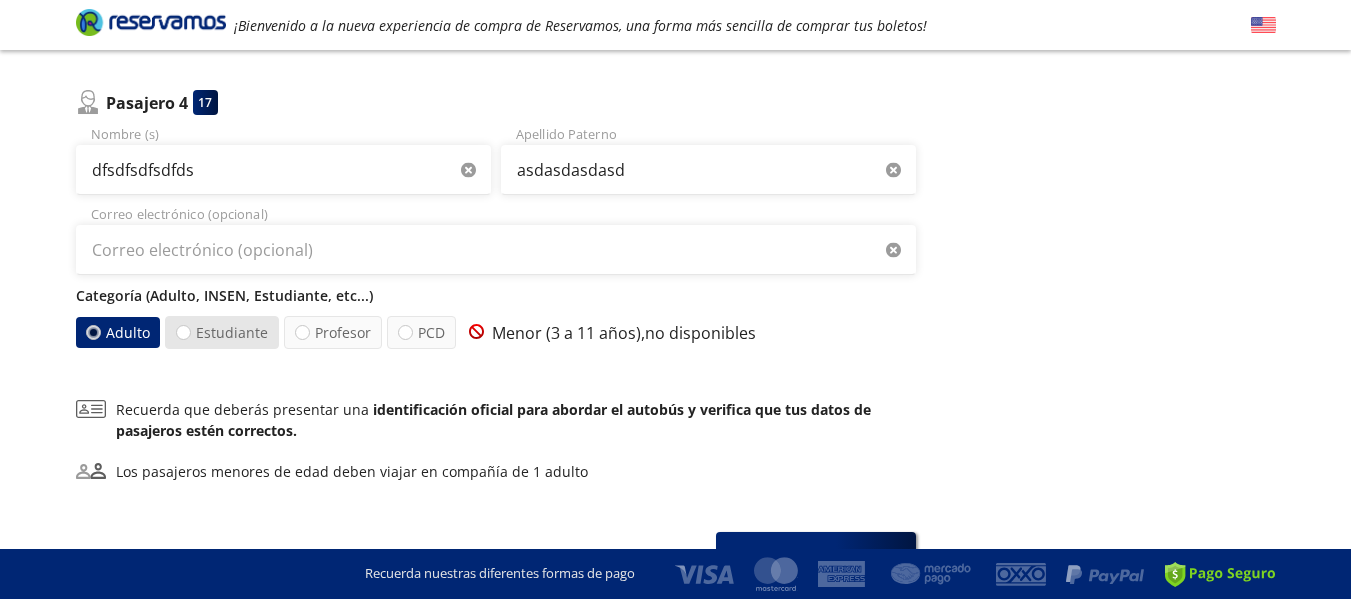 radio on "true" 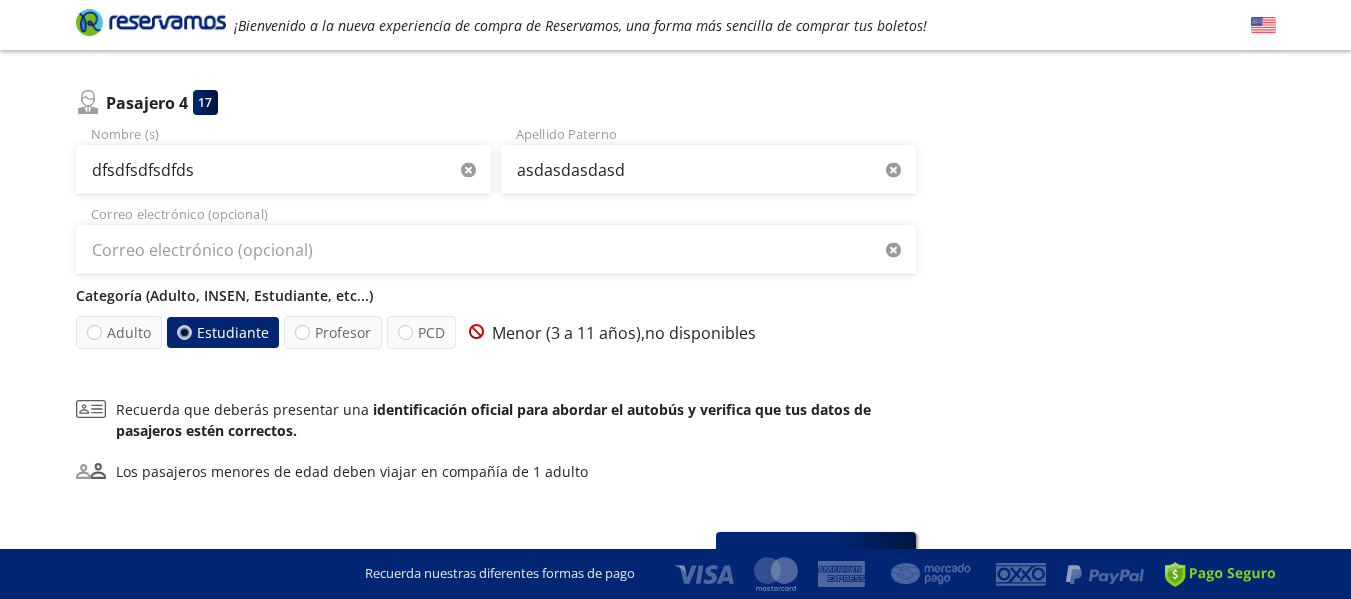 scroll, scrollTop: 1236, scrollLeft: 0, axis: vertical 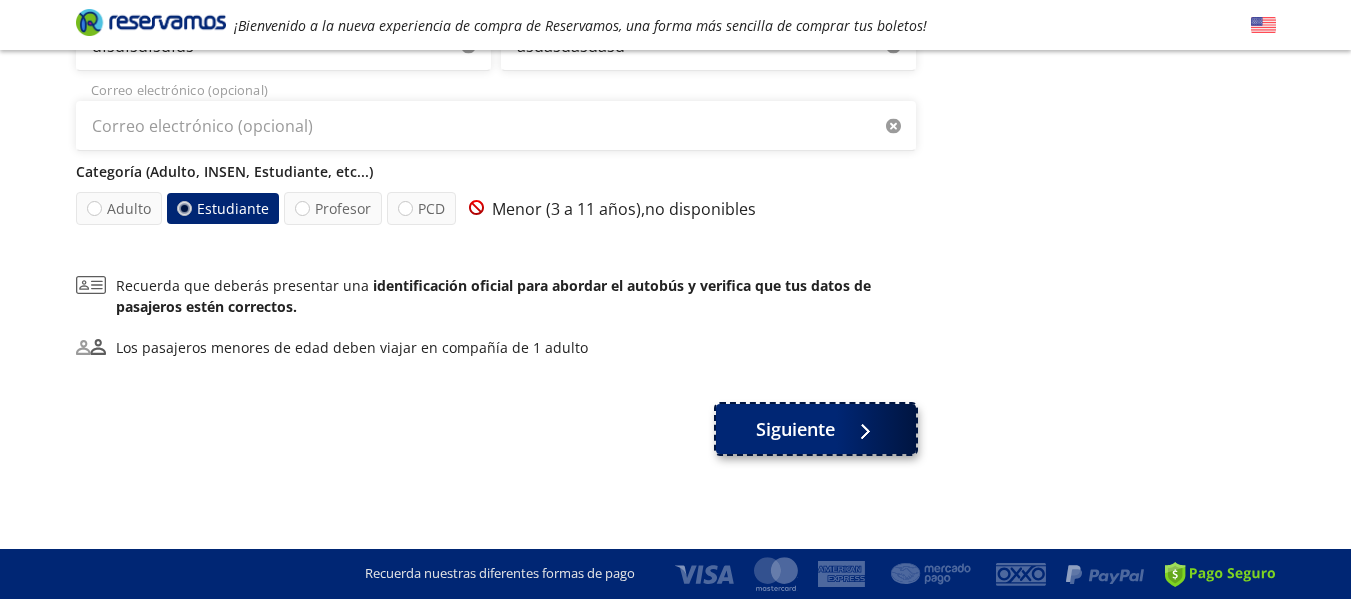 click on "Siguiente" at bounding box center [816, 429] 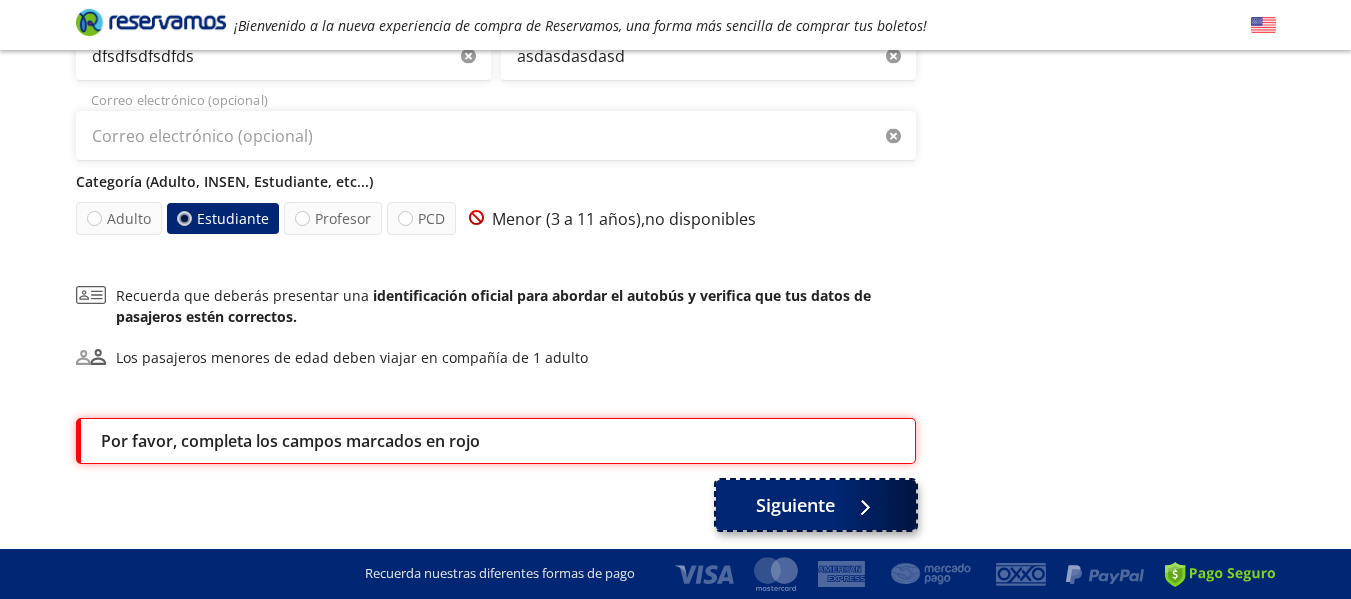 scroll, scrollTop: 1312, scrollLeft: 0, axis: vertical 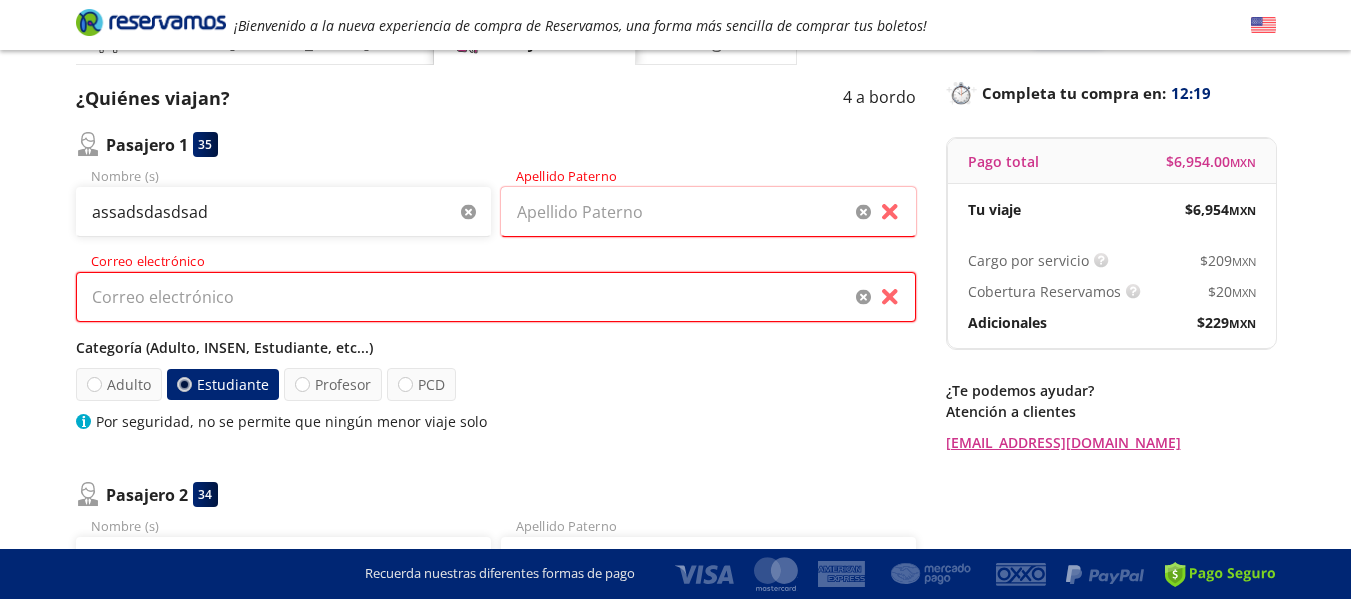 click on "Correo electrónico" at bounding box center (496, 297) 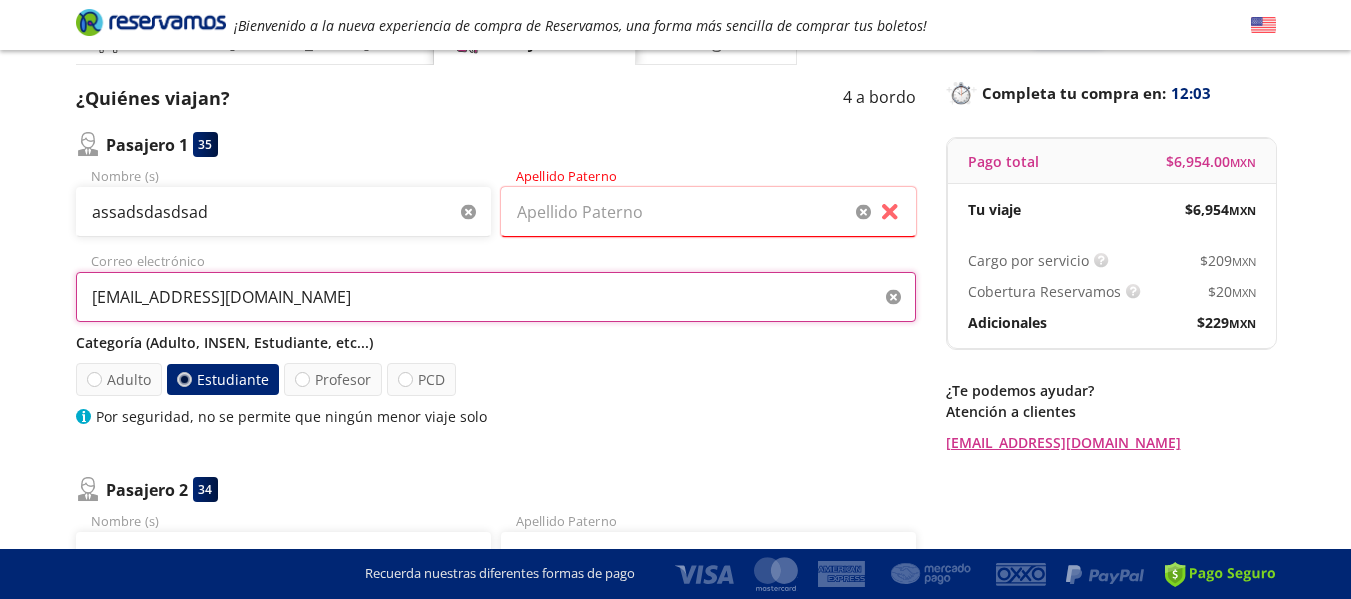 type on "[EMAIL_ADDRESS][DOMAIN_NAME]" 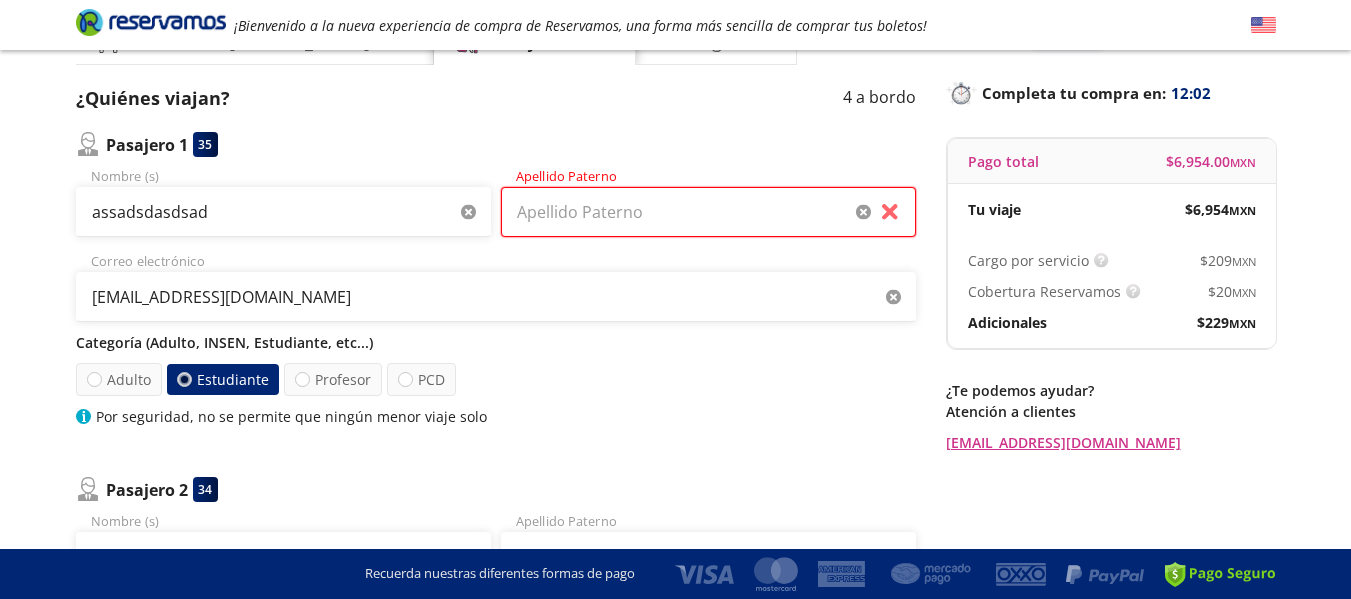 click on "Apellido Paterno" at bounding box center [708, 212] 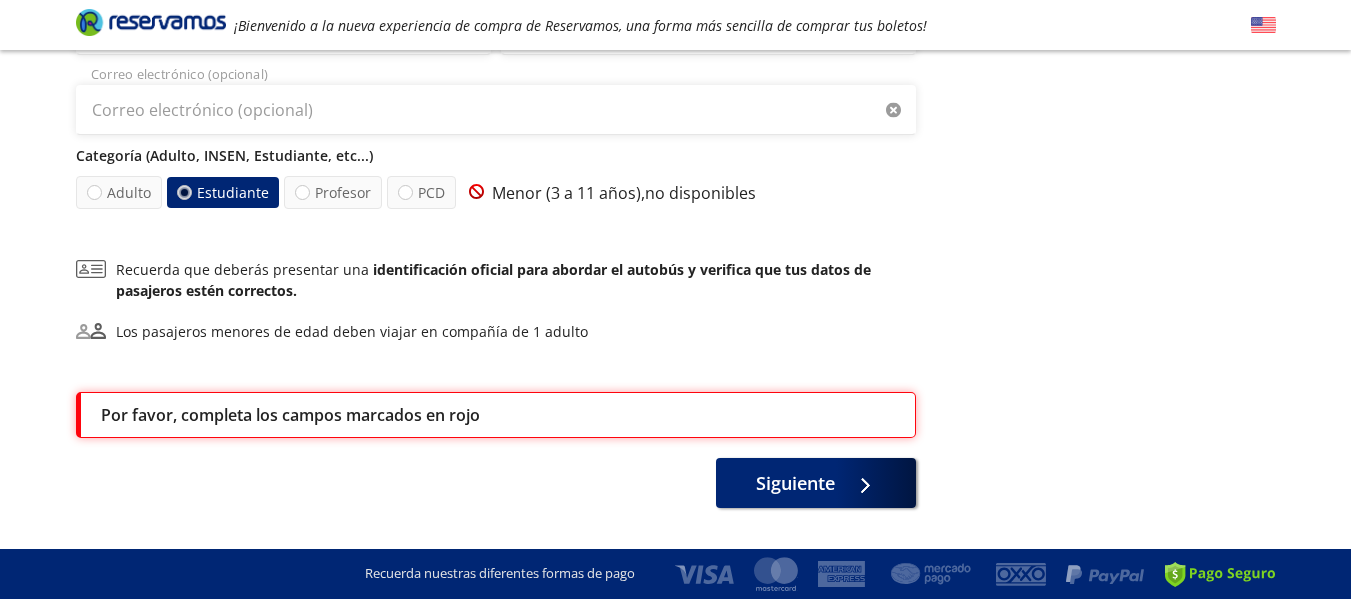 scroll, scrollTop: 1302, scrollLeft: 0, axis: vertical 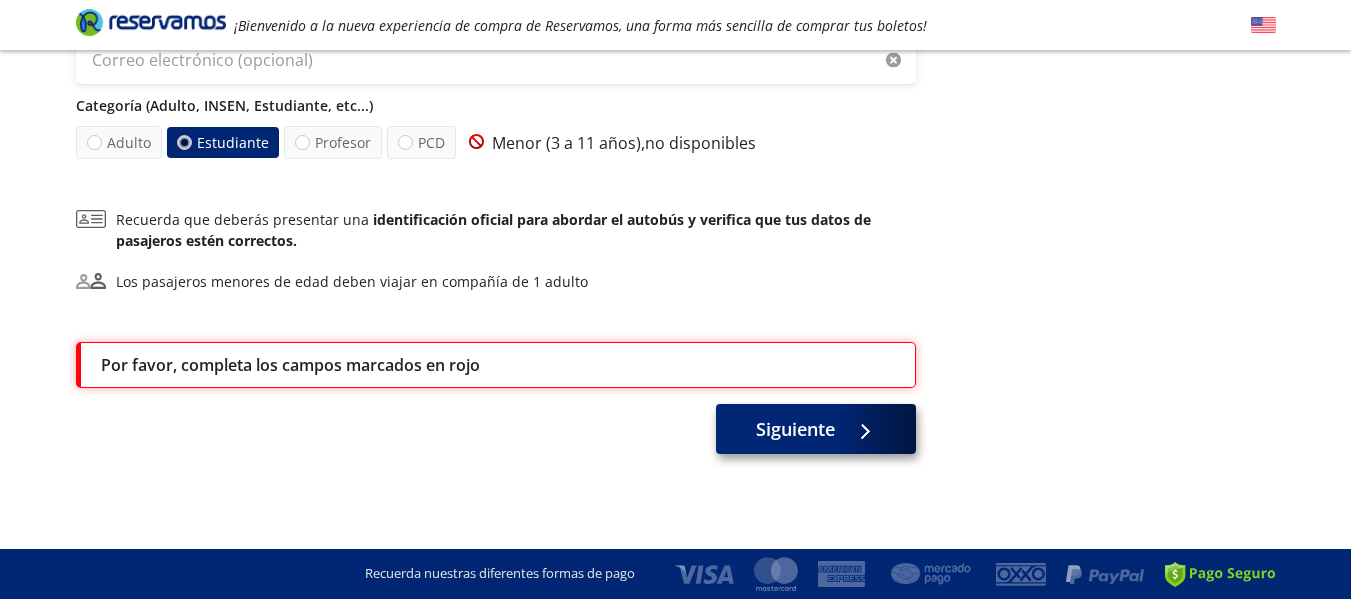 type on "dsdasdas" 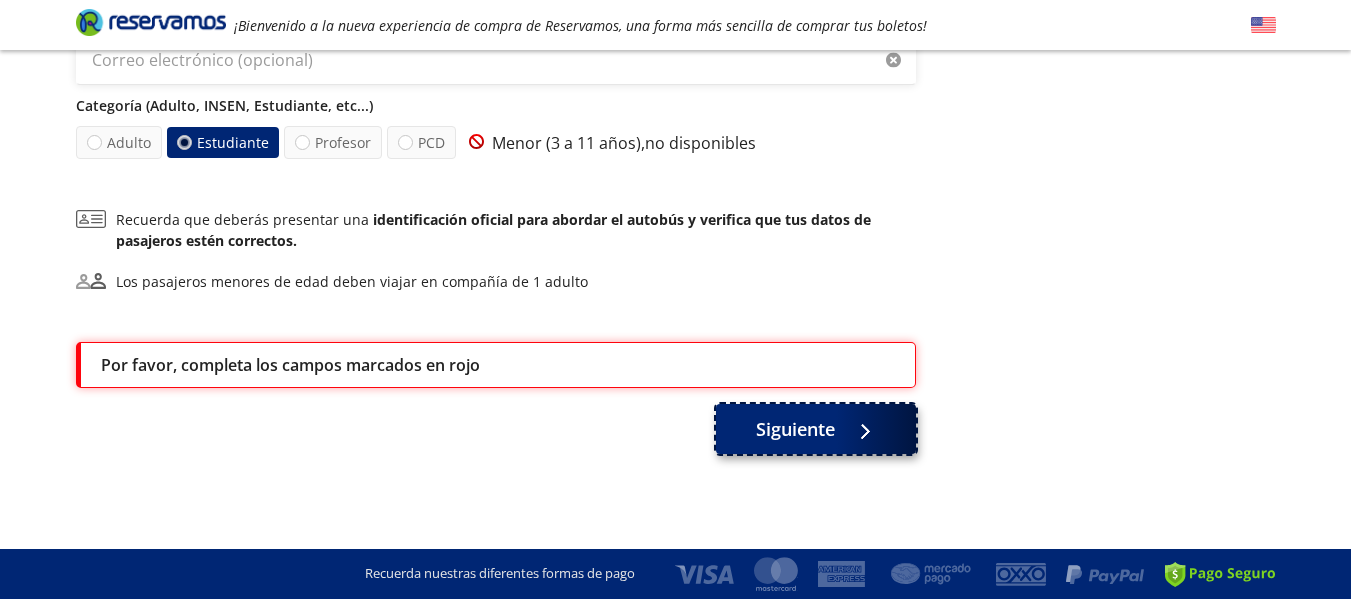 click on "Siguiente" at bounding box center [795, 429] 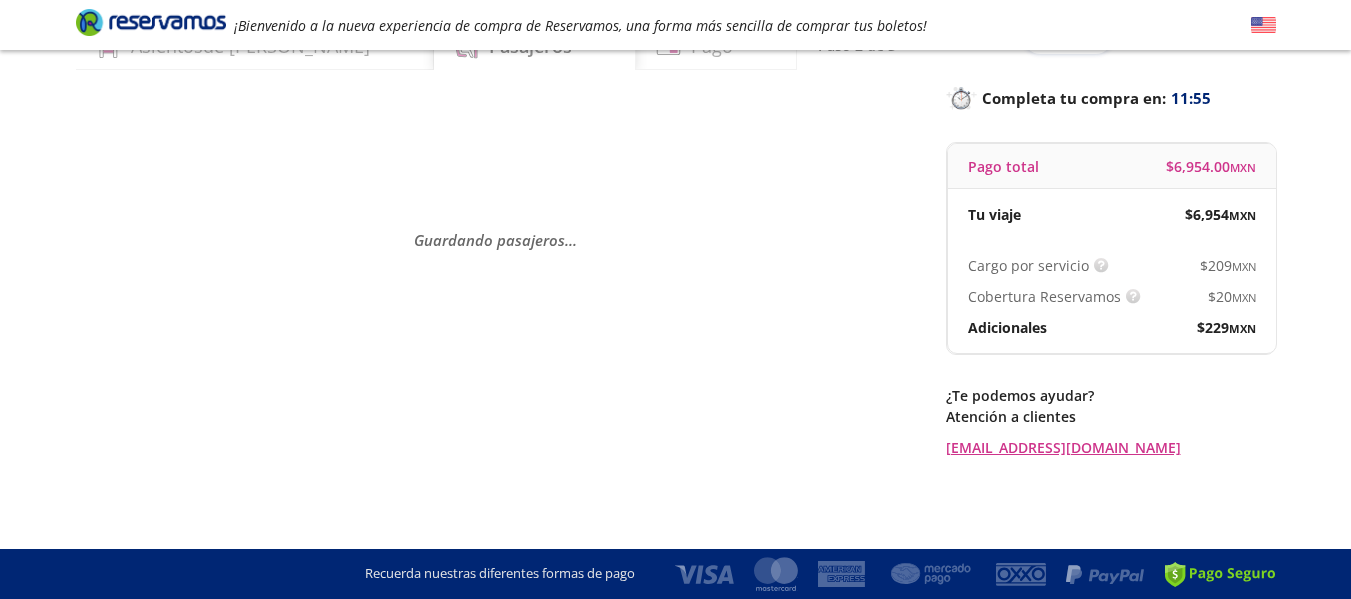 scroll, scrollTop: 0, scrollLeft: 0, axis: both 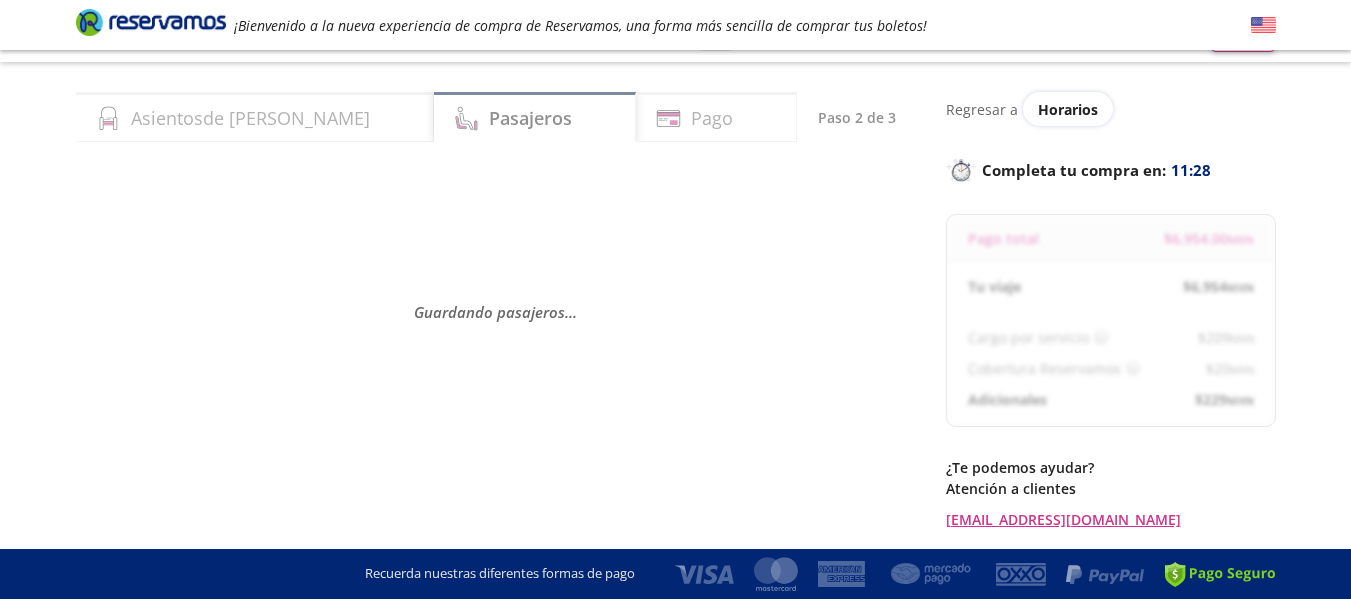 select on "MX" 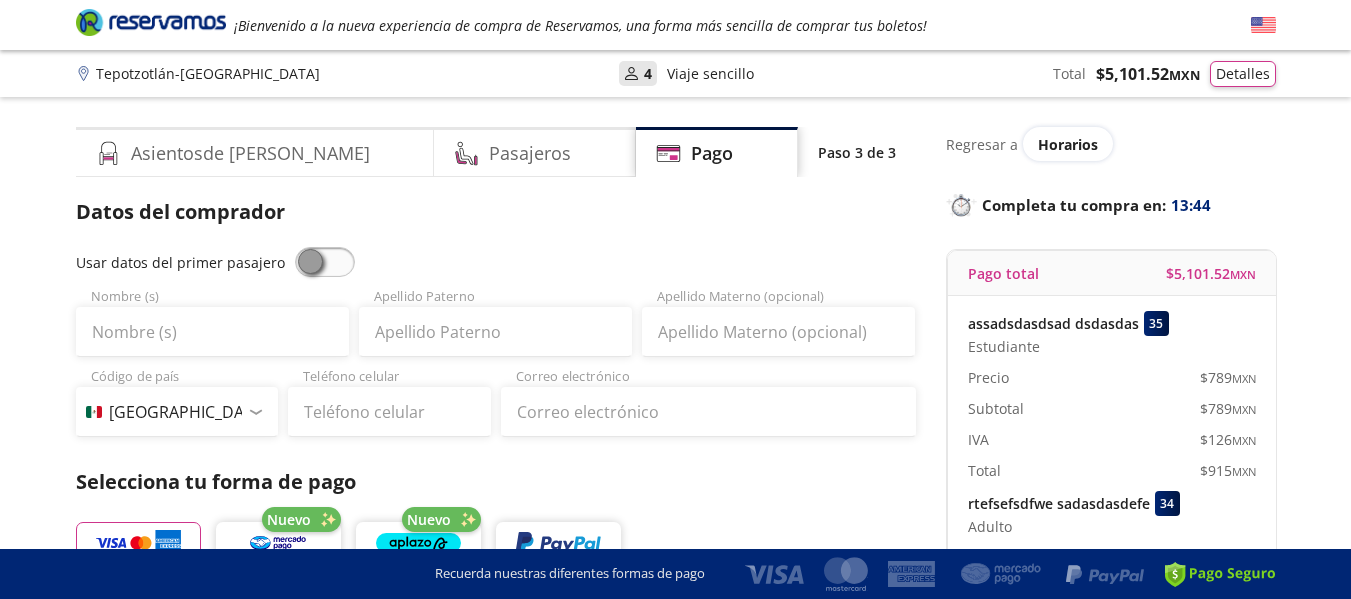 scroll, scrollTop: 0, scrollLeft: 0, axis: both 